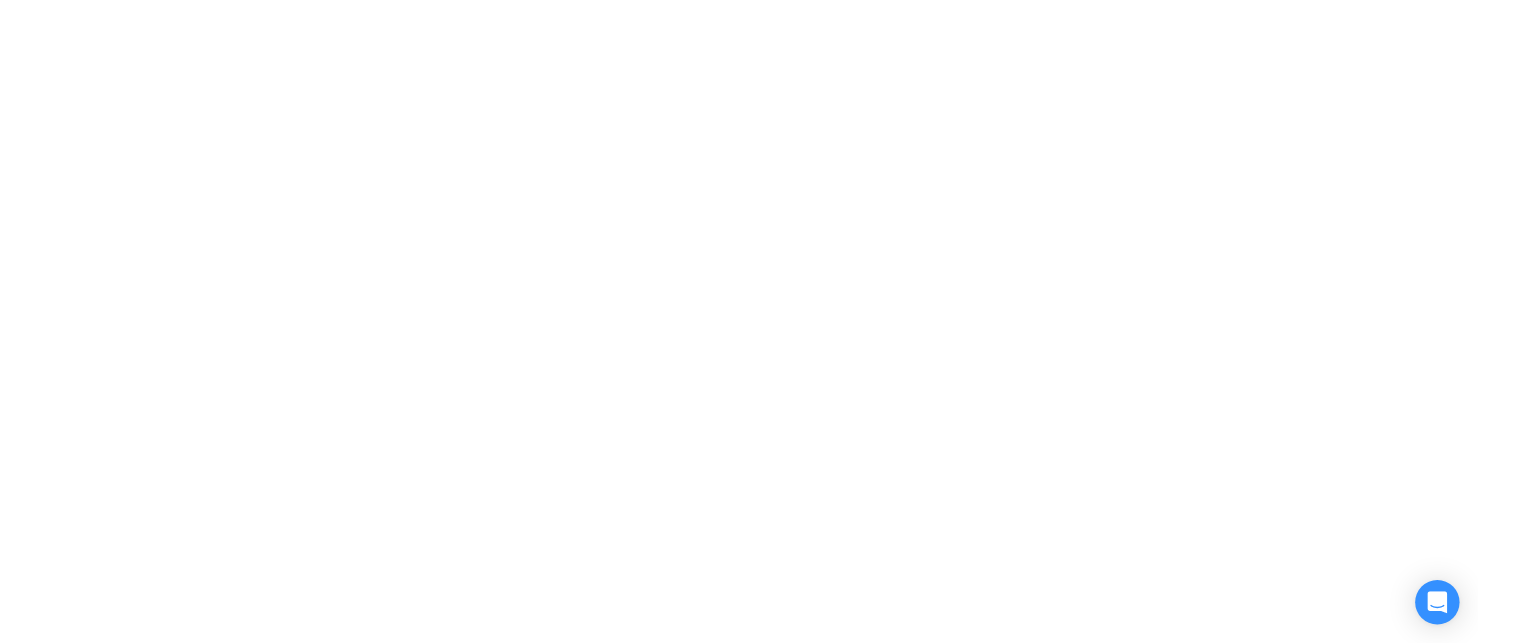 scroll, scrollTop: 0, scrollLeft: 0, axis: both 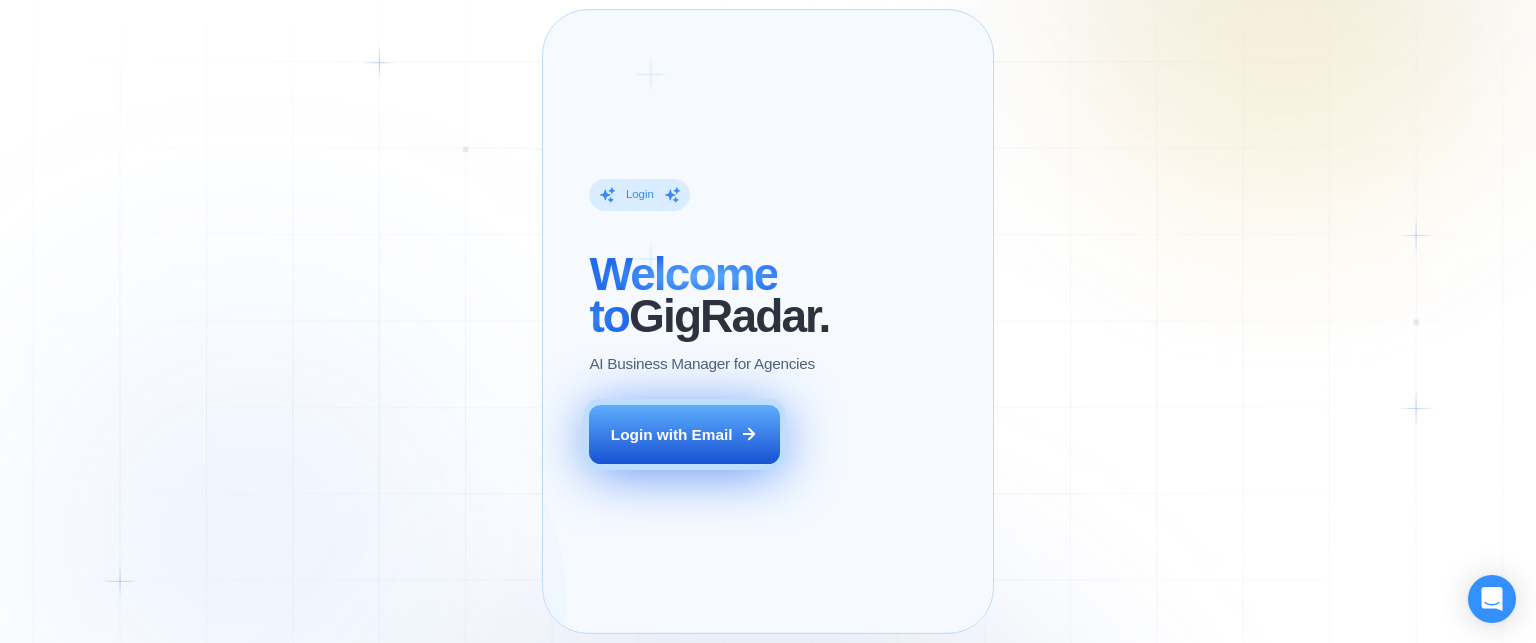 click on "Login with Email" at bounding box center (684, 435) 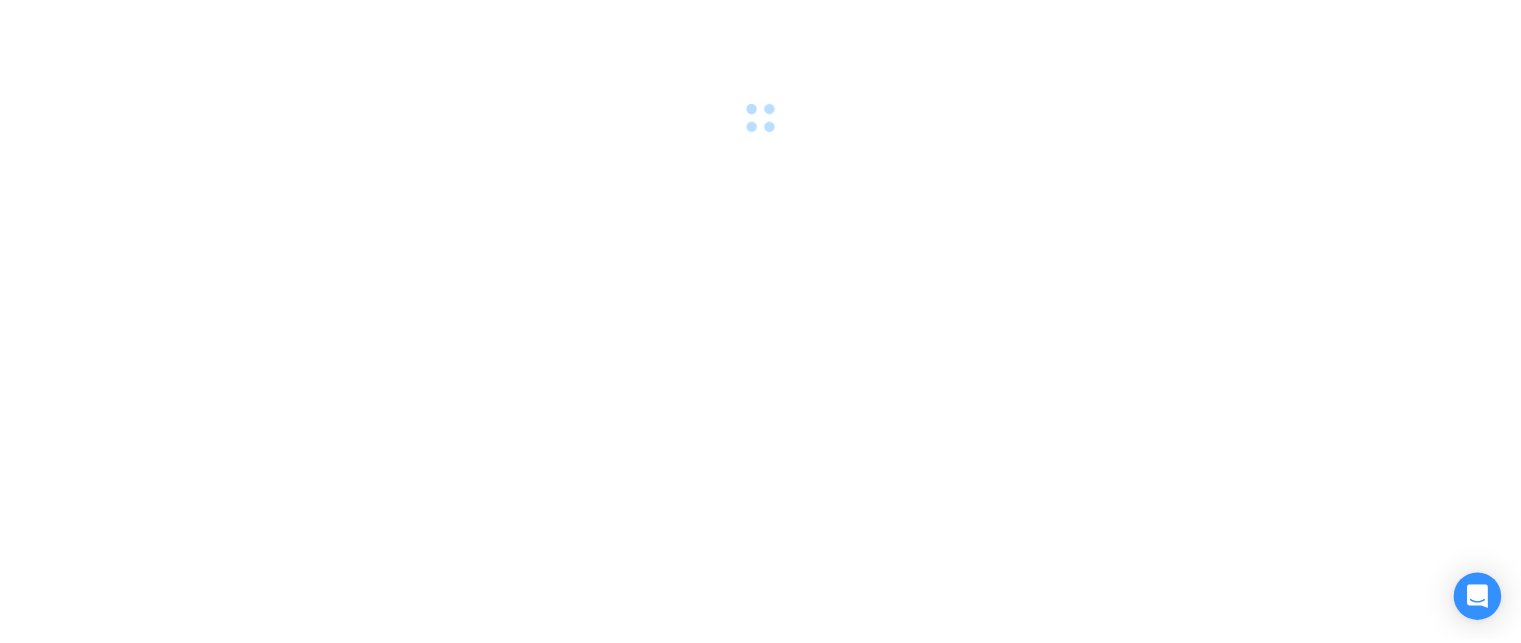 scroll, scrollTop: 0, scrollLeft: 0, axis: both 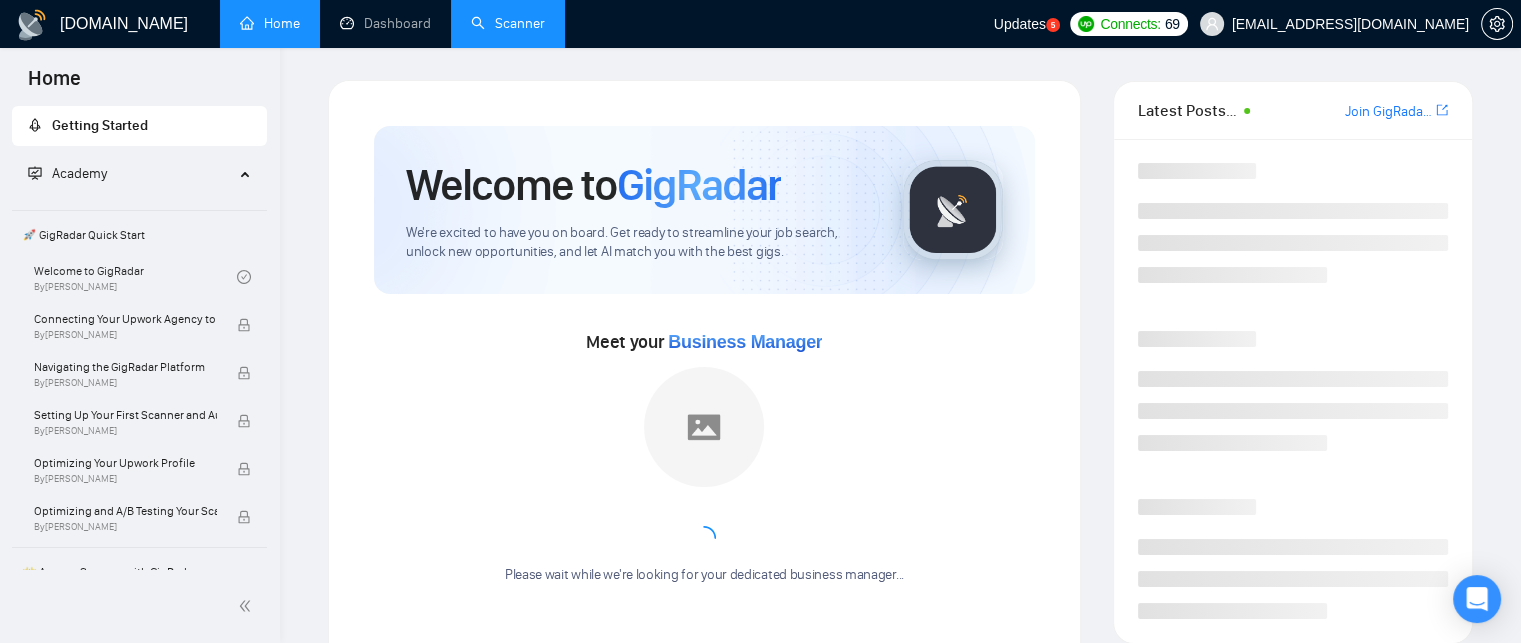 click on "Scanner" at bounding box center [508, 23] 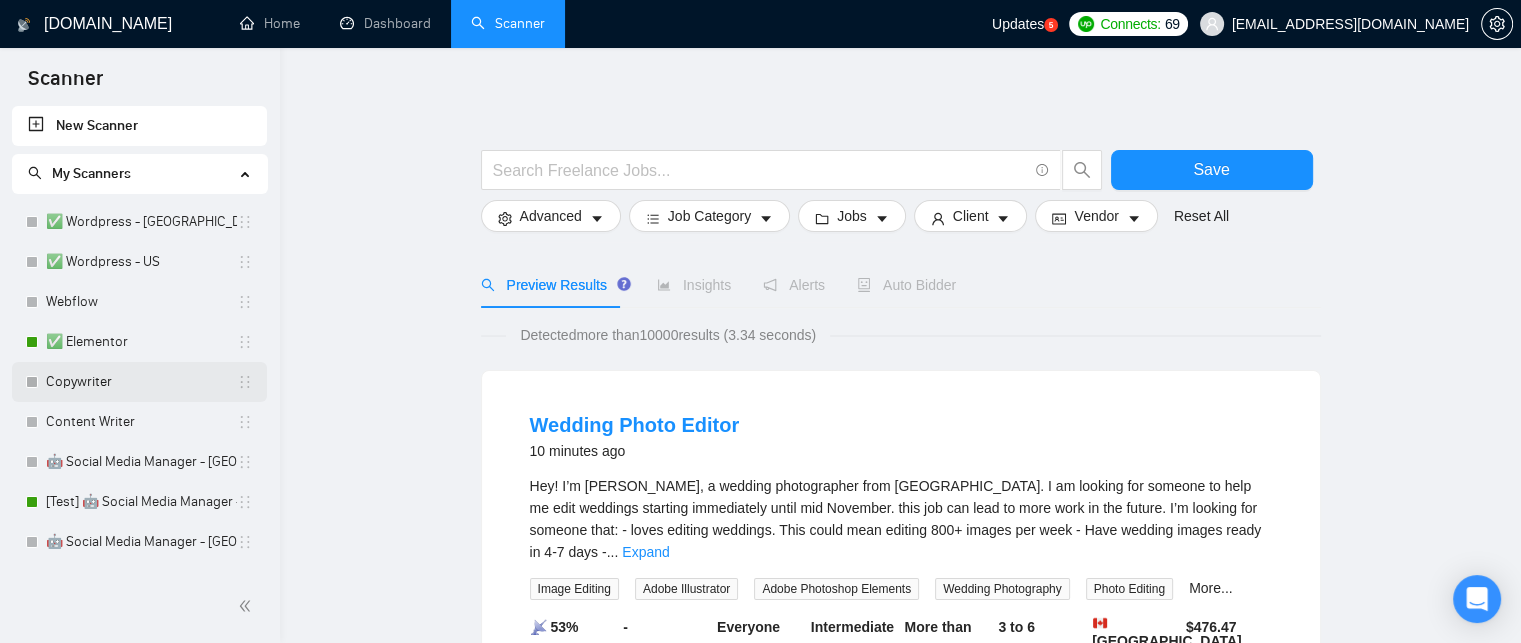 scroll, scrollTop: 672, scrollLeft: 0, axis: vertical 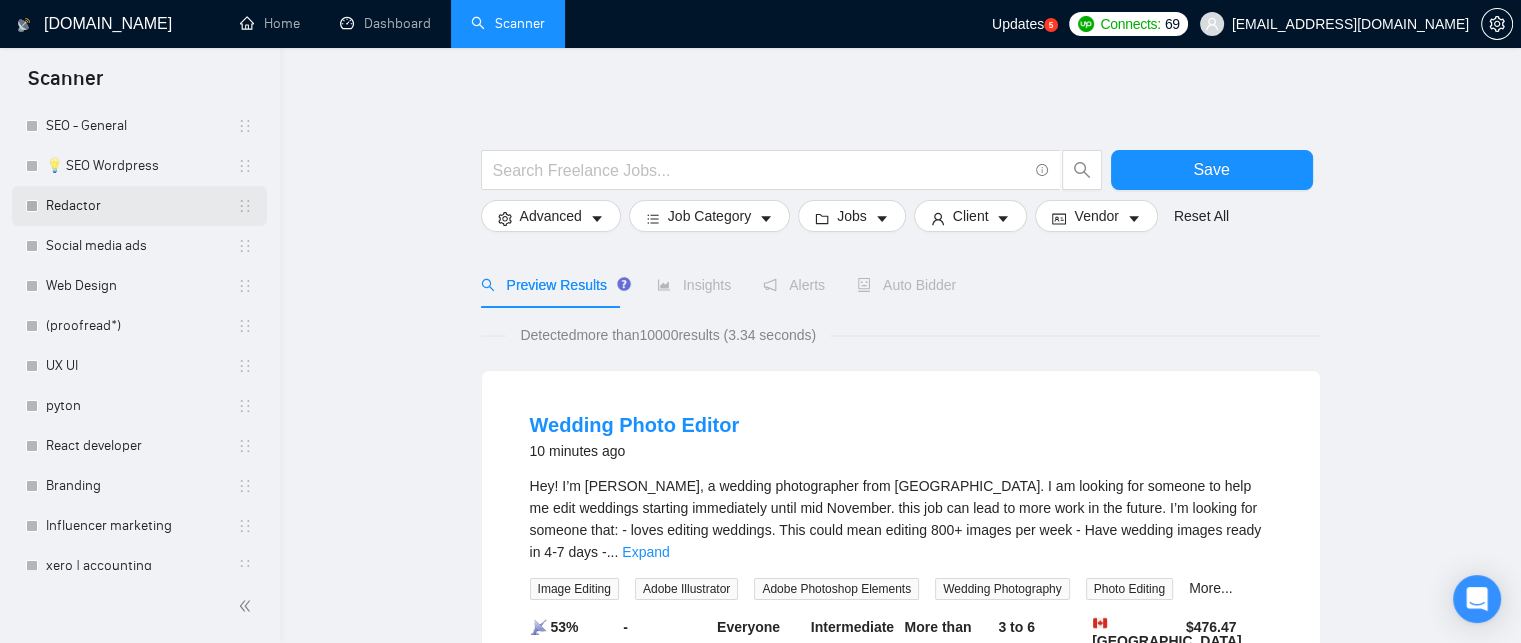 click on "Redactor" at bounding box center [141, 206] 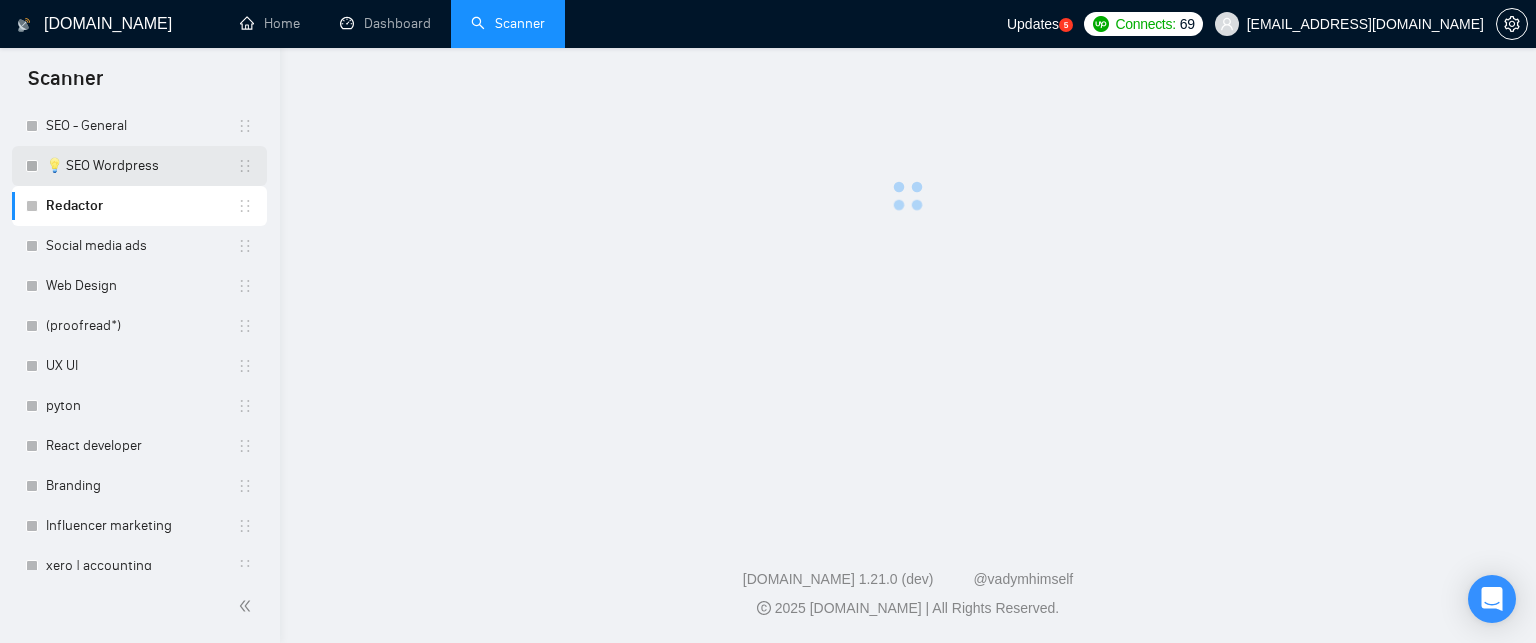 click on "💡 SEO Wordpress" at bounding box center [141, 166] 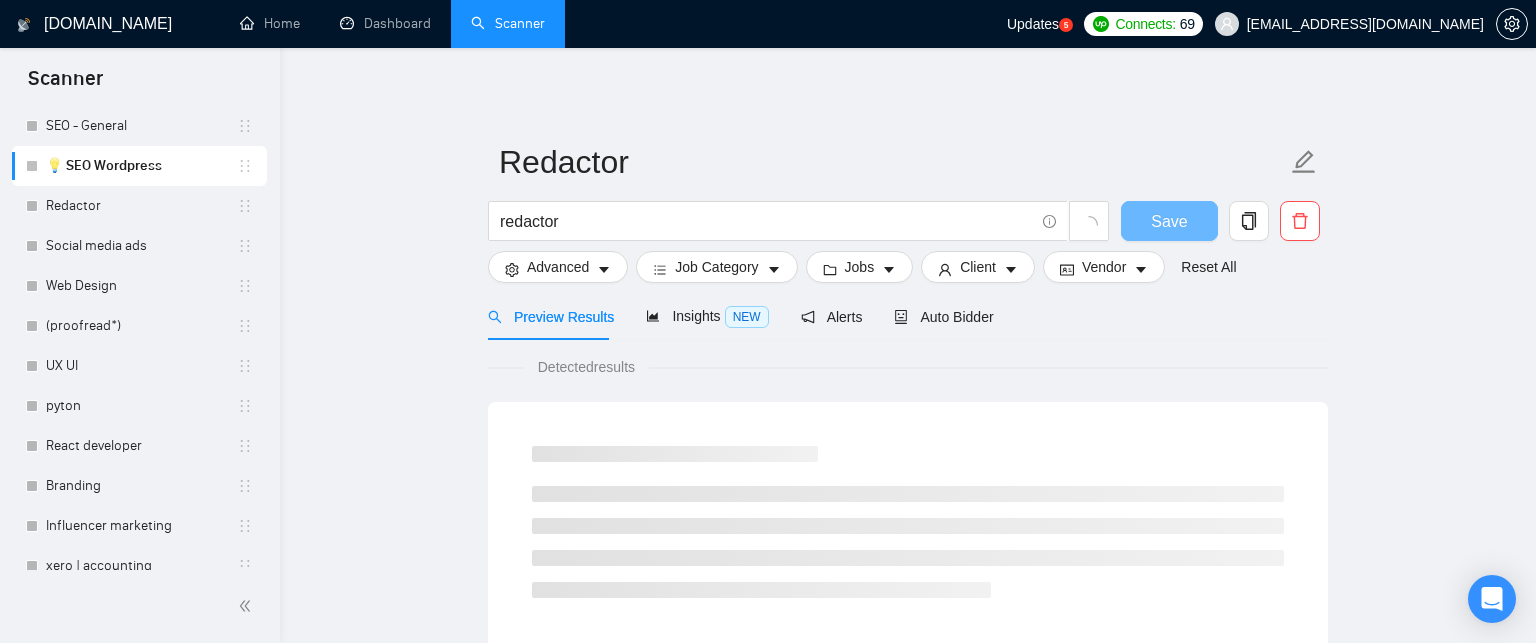 click on "💡 SEO Wordpress" at bounding box center [141, 166] 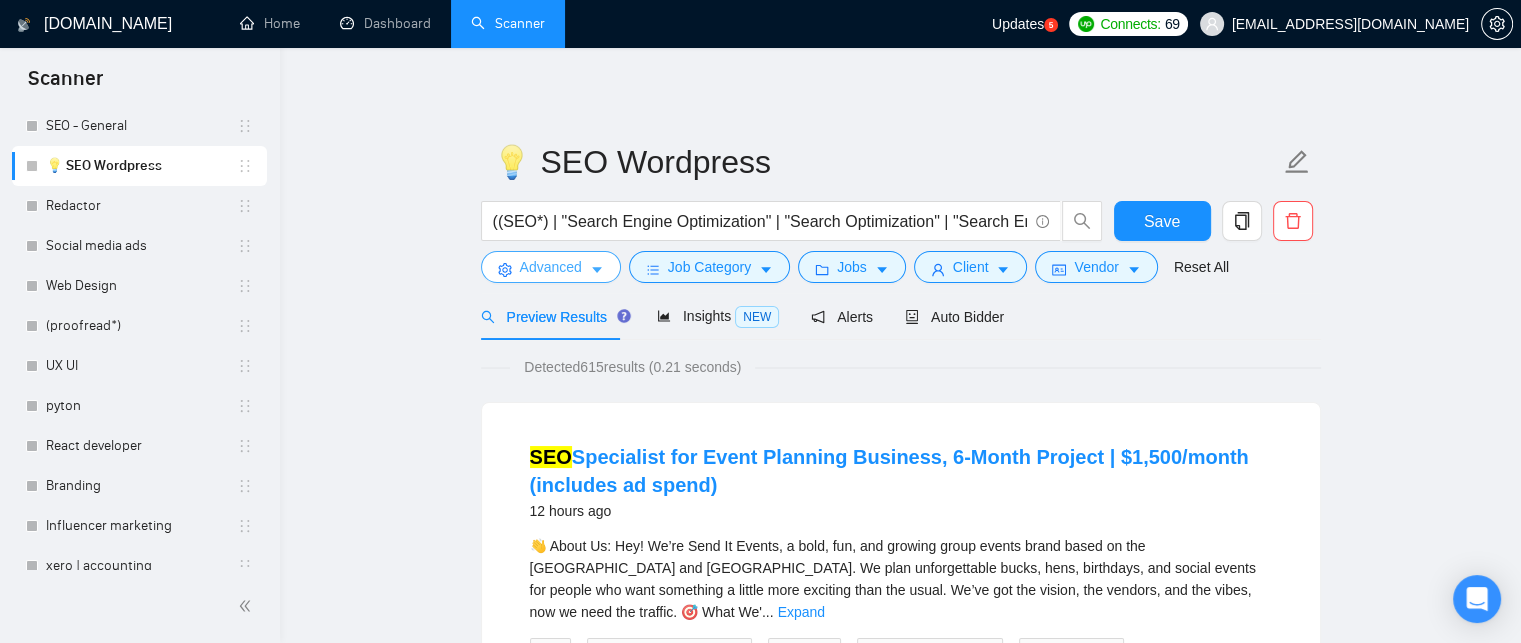 click on "Advanced" at bounding box center [551, 267] 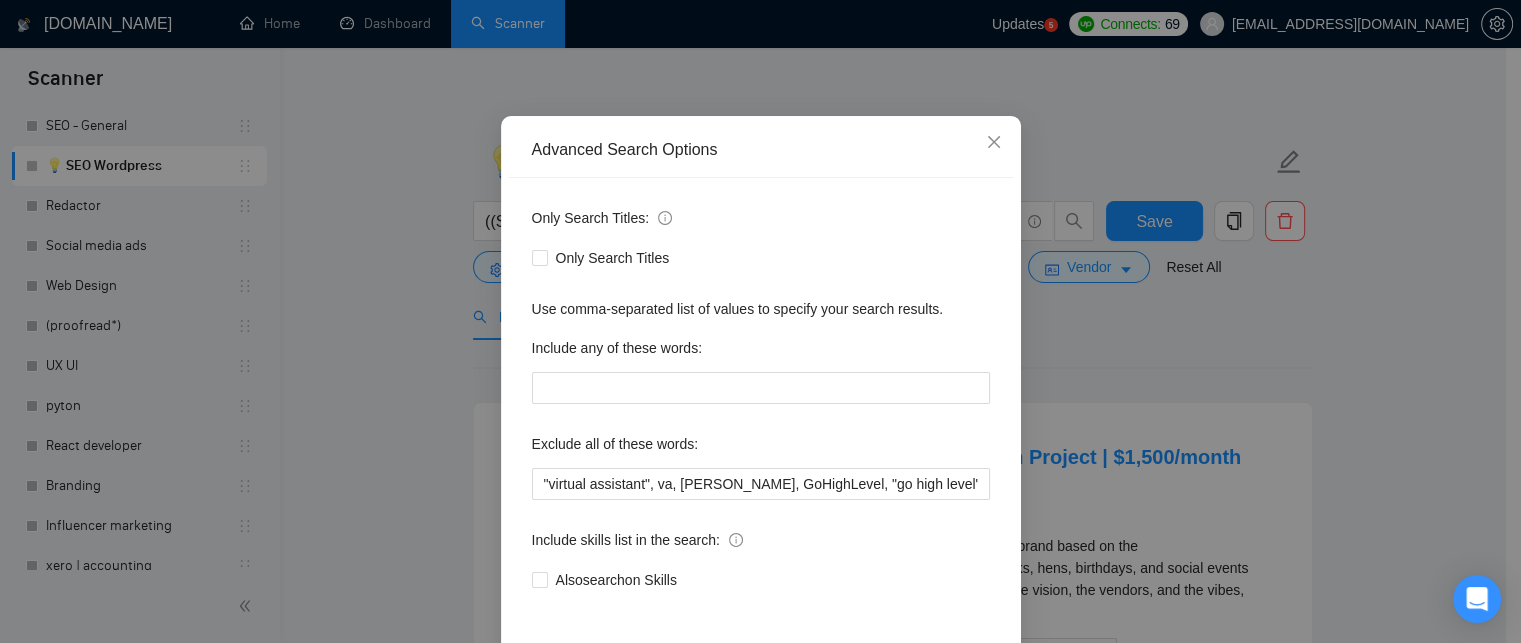 scroll, scrollTop: 108, scrollLeft: 0, axis: vertical 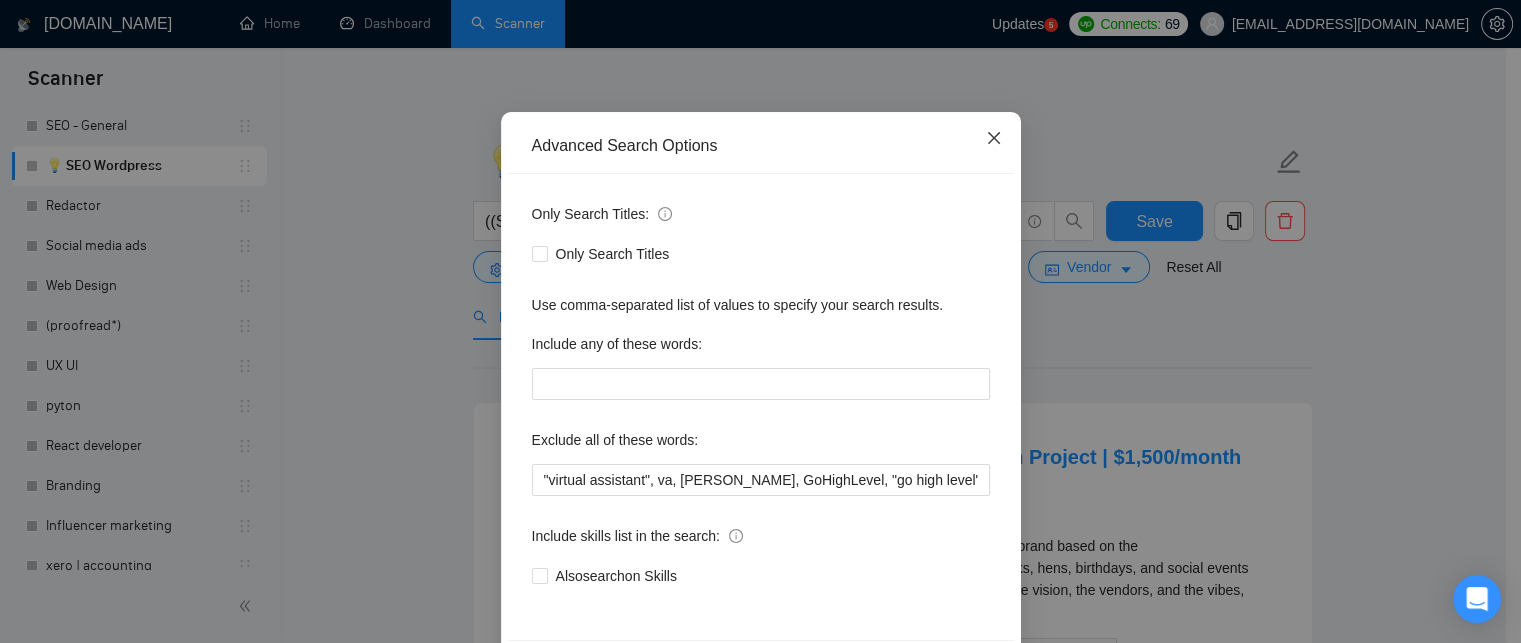 click at bounding box center [994, 139] 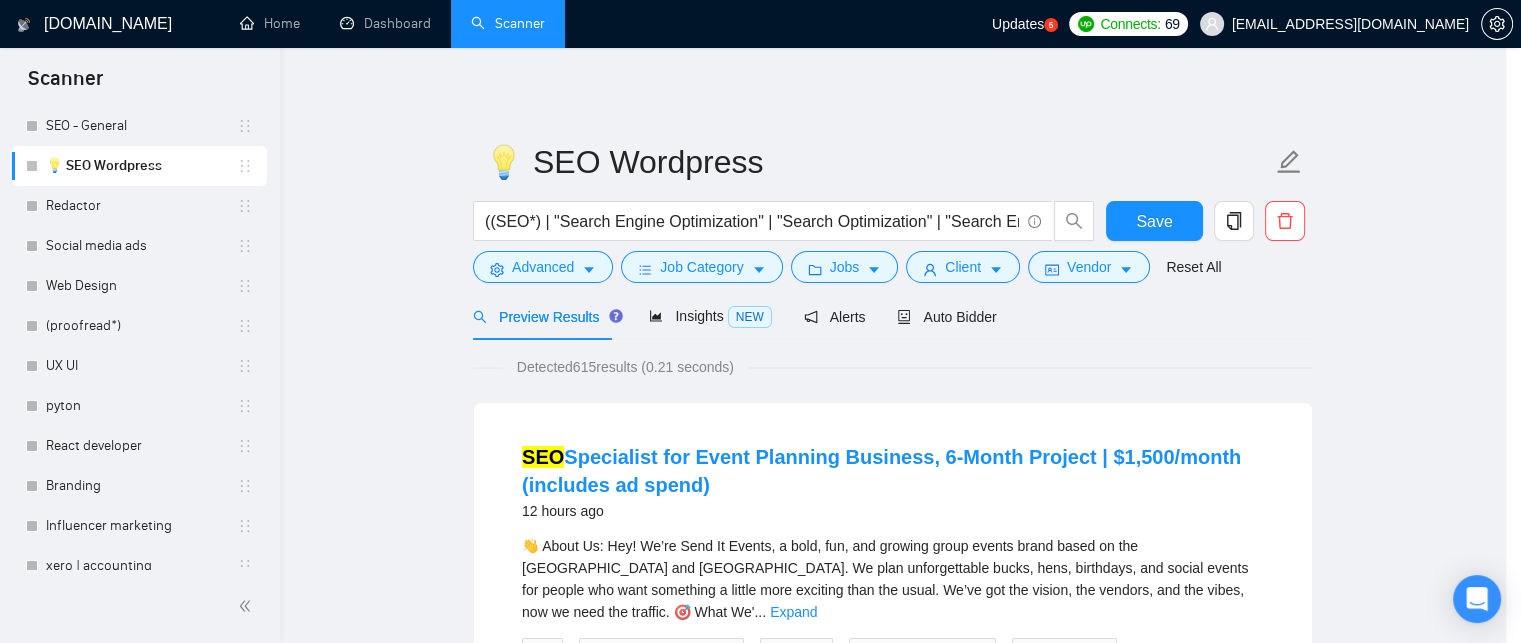 scroll, scrollTop: 88, scrollLeft: 0, axis: vertical 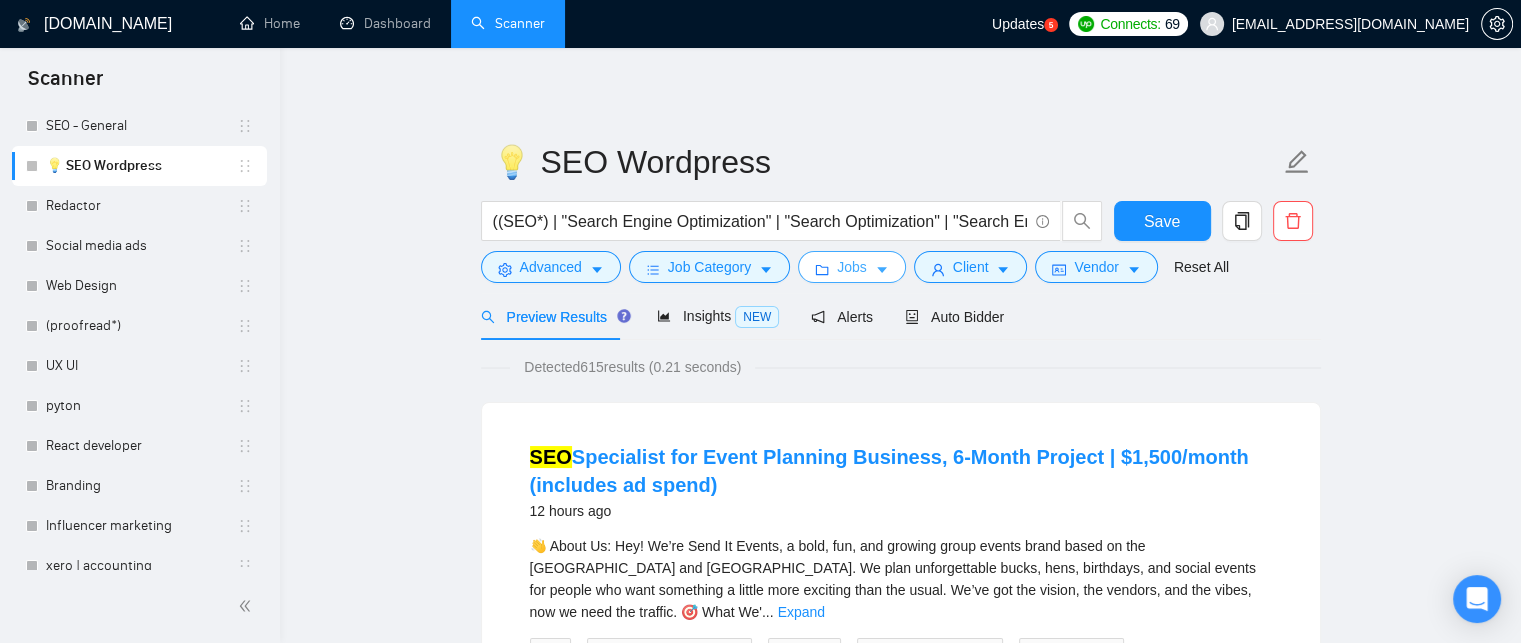 click on "Jobs" at bounding box center (852, 267) 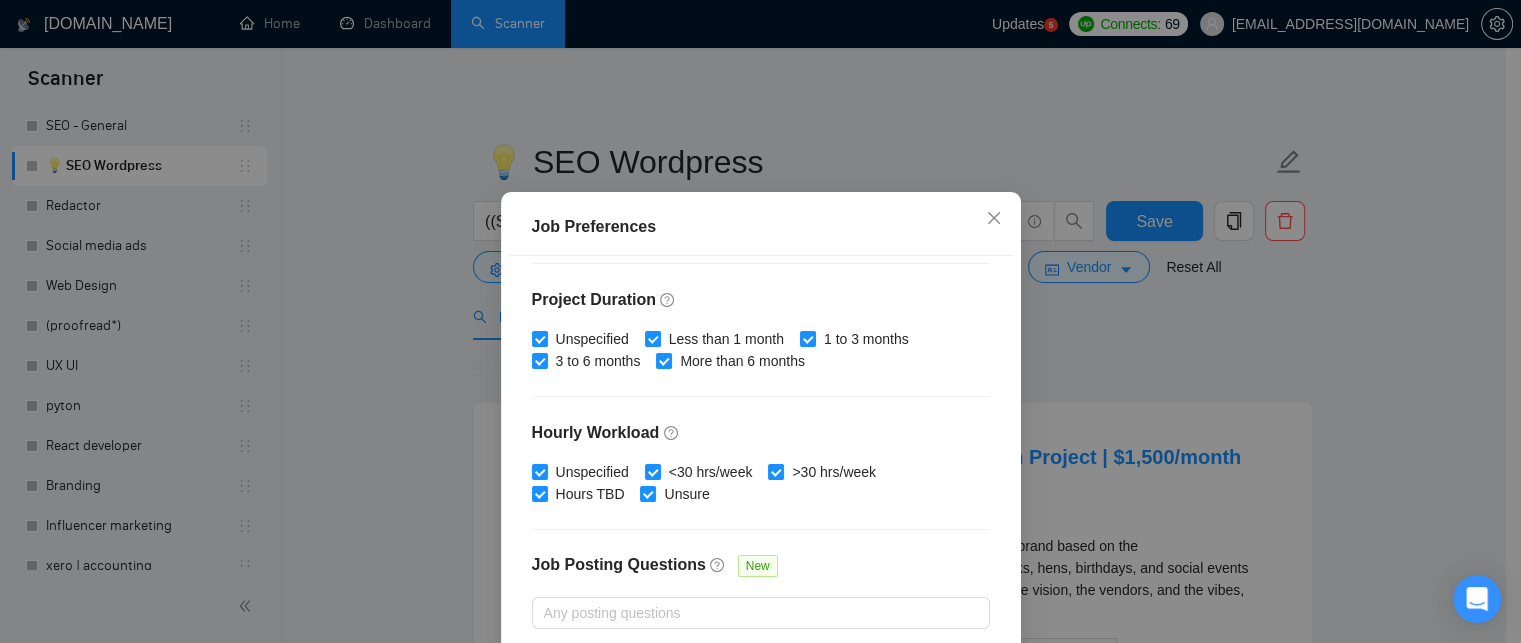 scroll, scrollTop: 676, scrollLeft: 0, axis: vertical 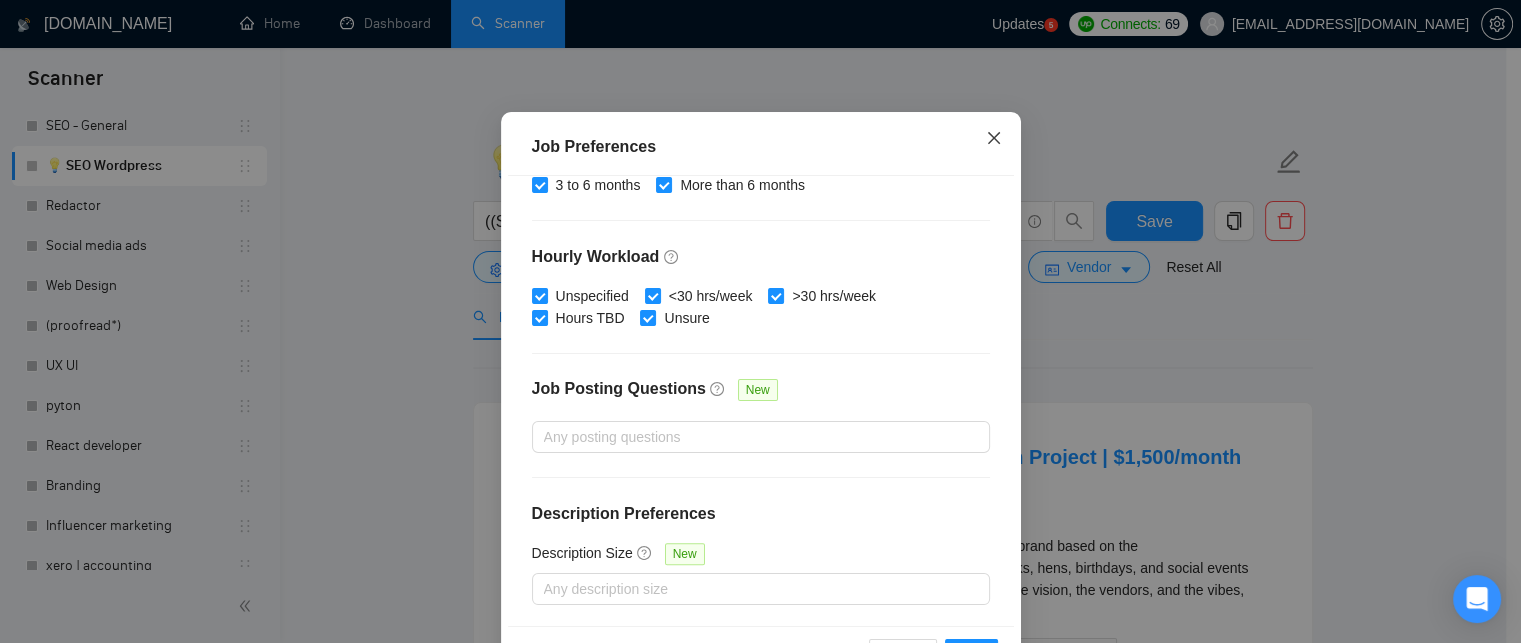 click at bounding box center [994, 139] 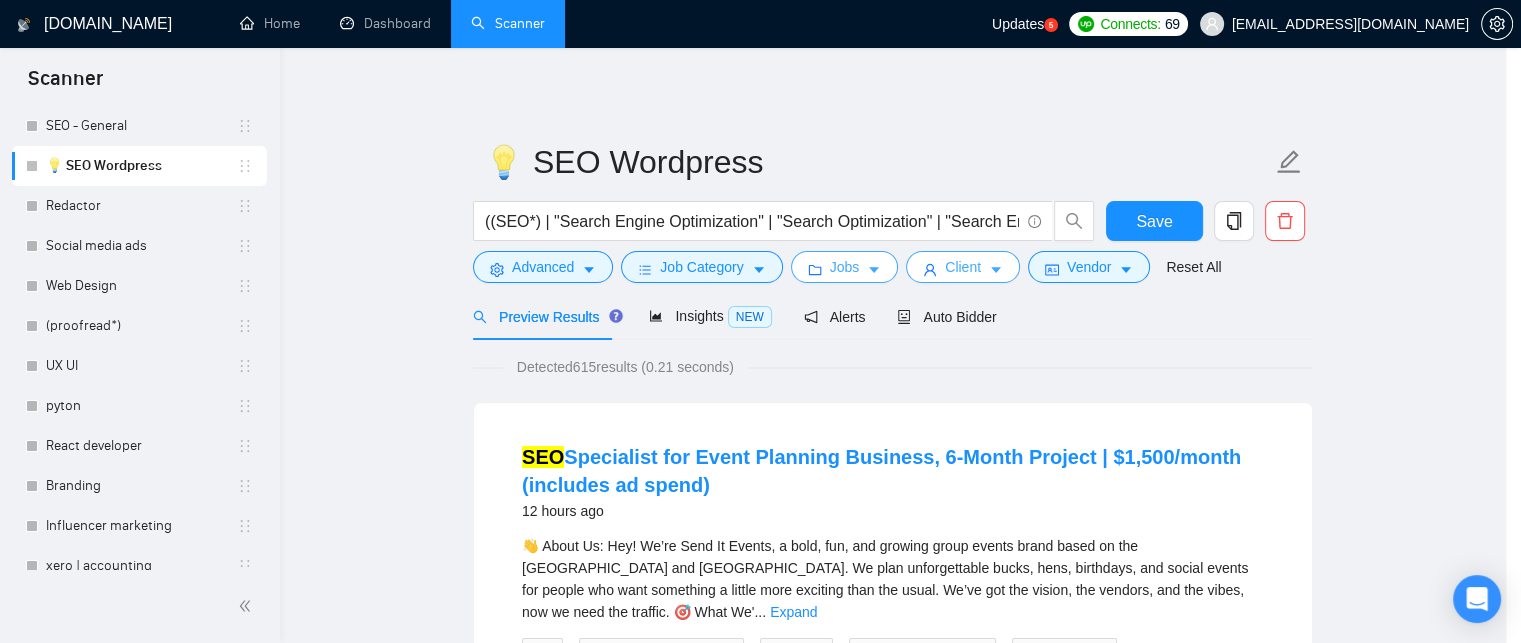 scroll, scrollTop: 0, scrollLeft: 0, axis: both 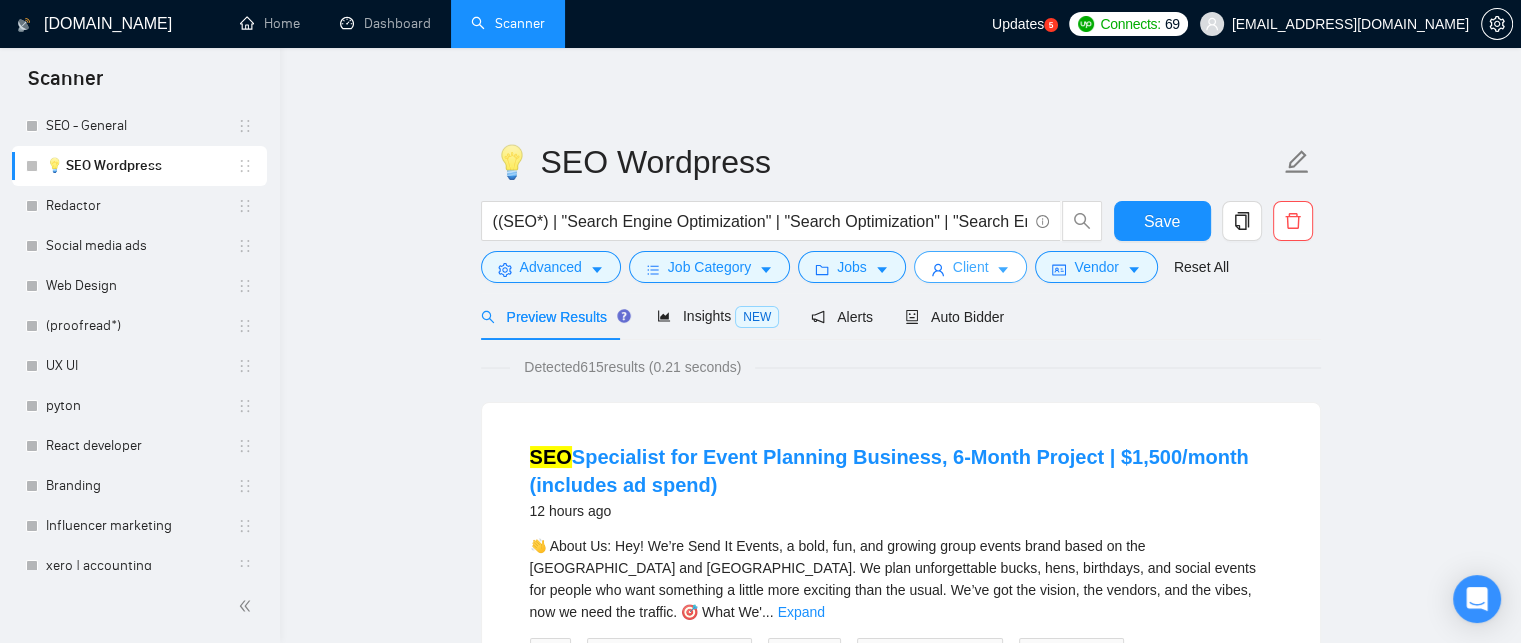 click on "Client" at bounding box center (971, 267) 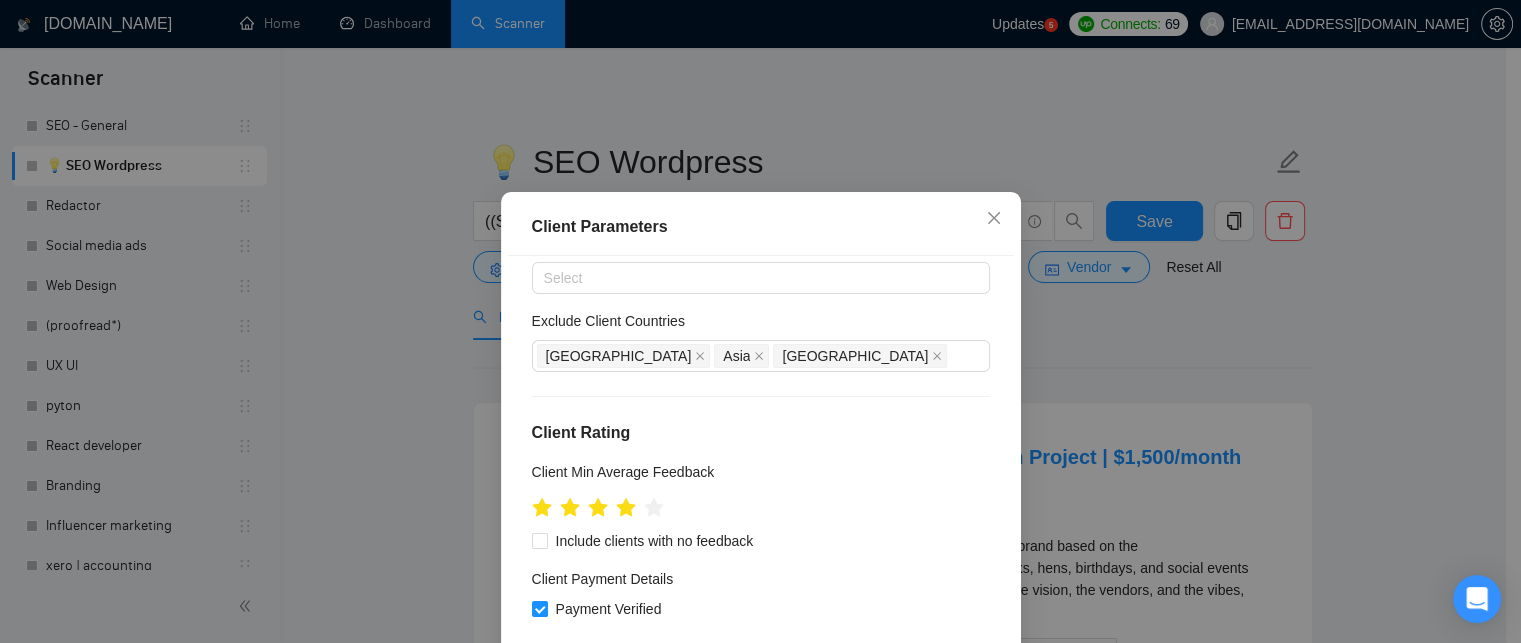 scroll, scrollTop: 88, scrollLeft: 0, axis: vertical 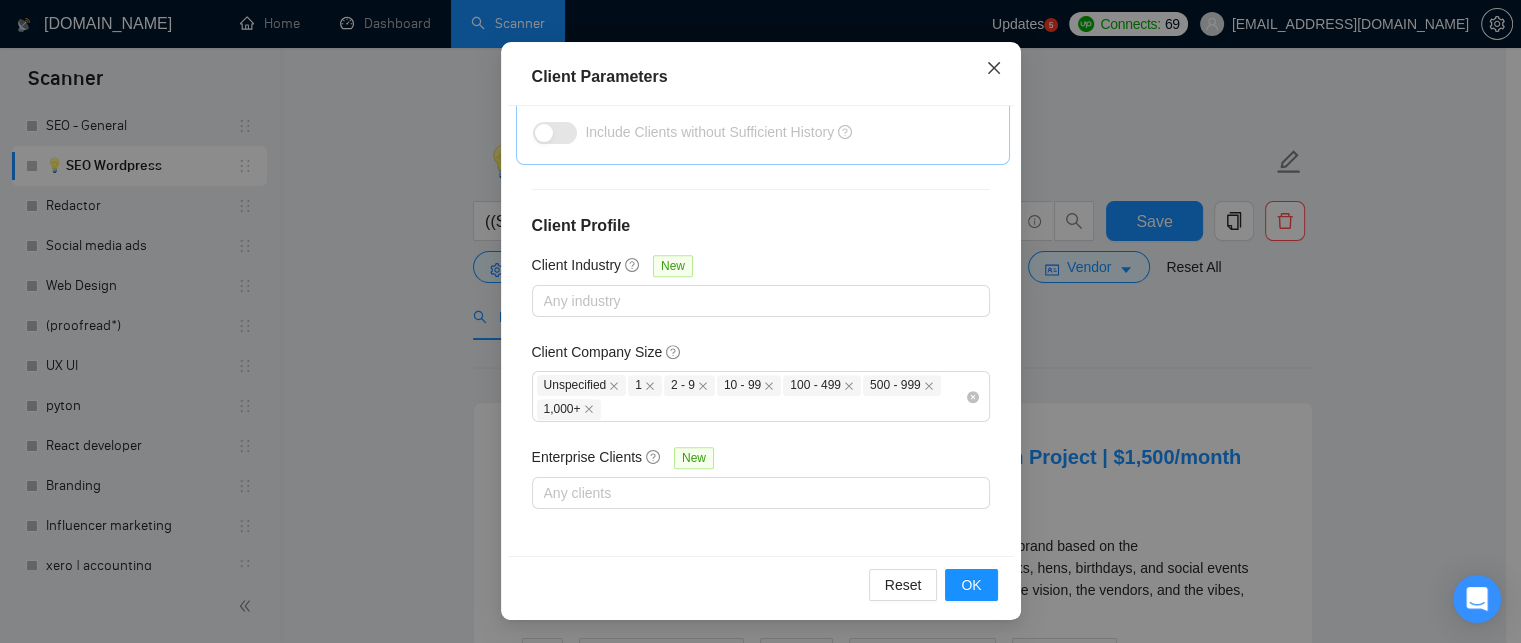 click at bounding box center (994, 69) 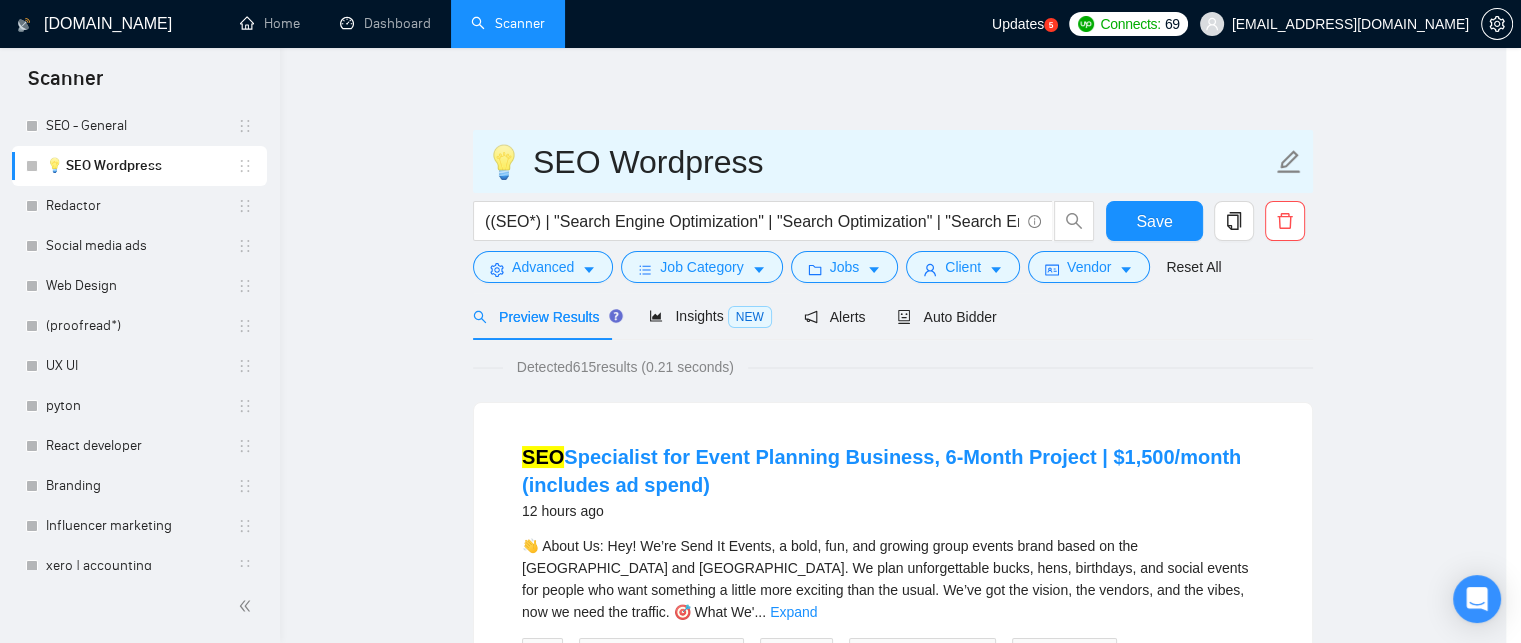 scroll, scrollTop: 78, scrollLeft: 0, axis: vertical 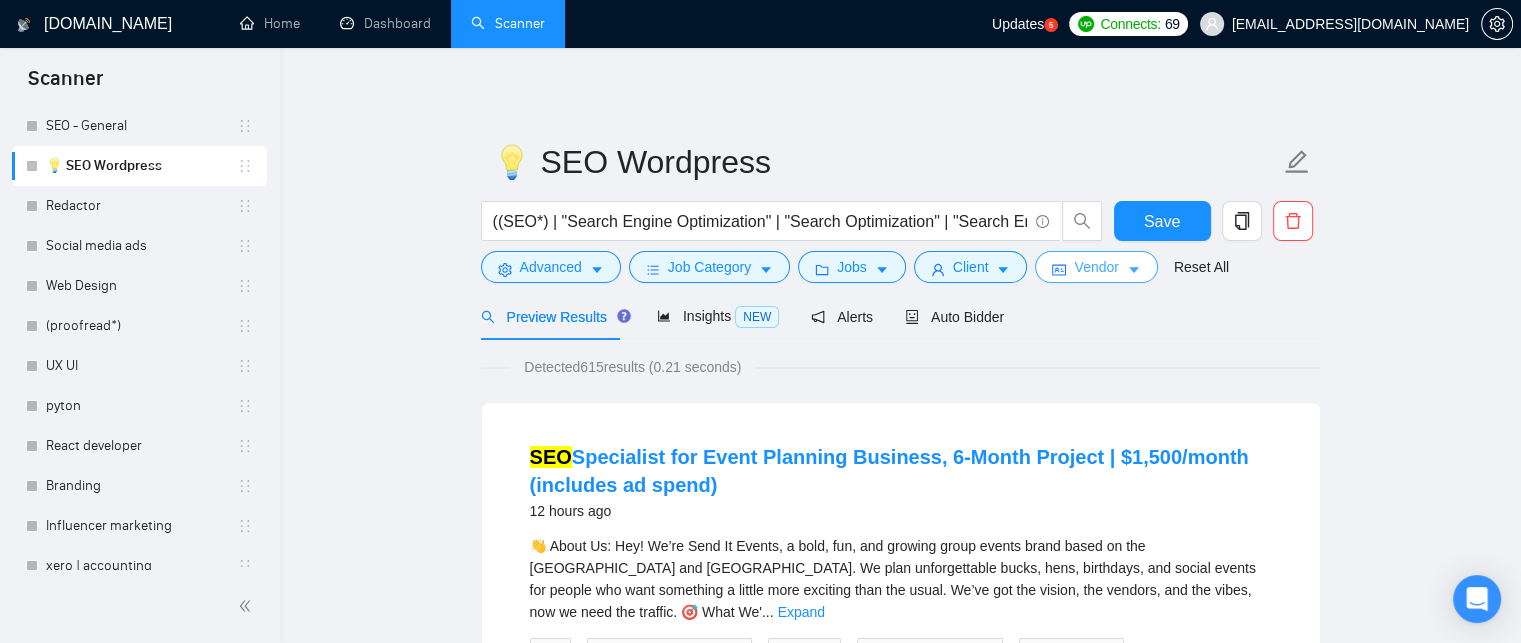 click on "Vendor" at bounding box center [1096, 267] 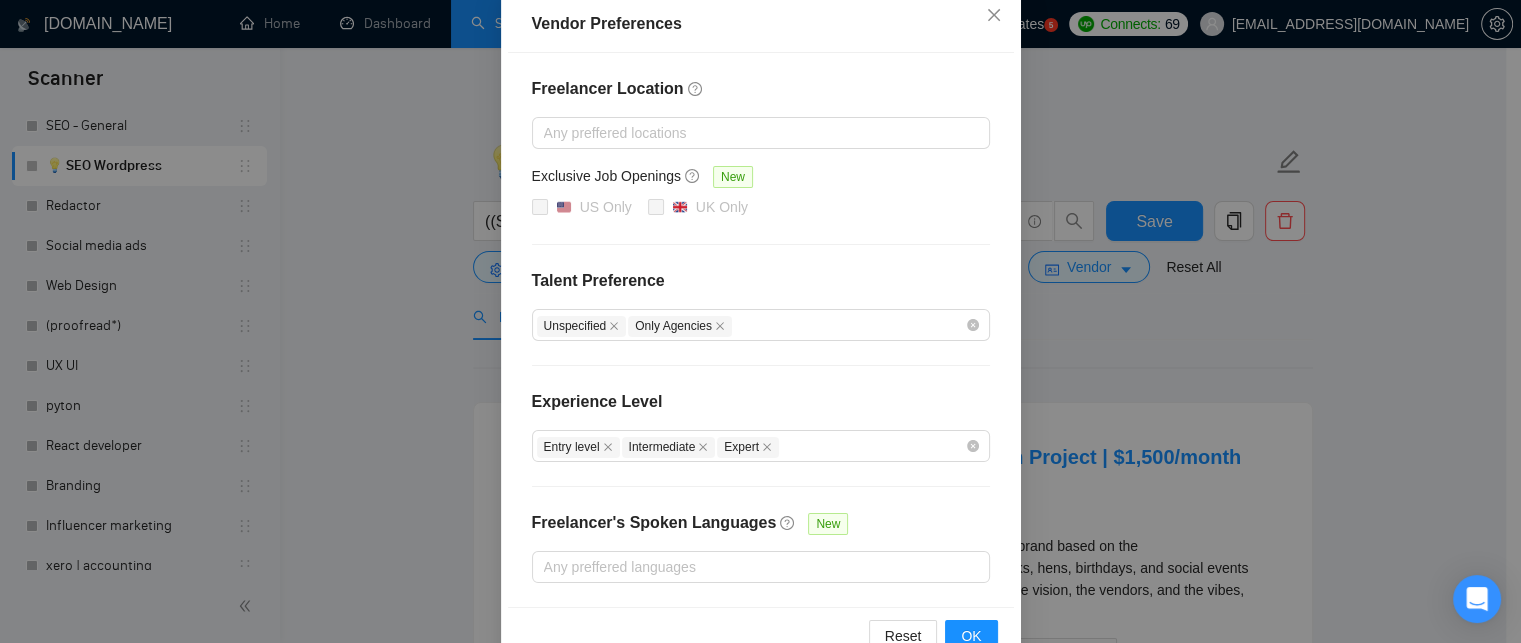scroll, scrollTop: 223, scrollLeft: 0, axis: vertical 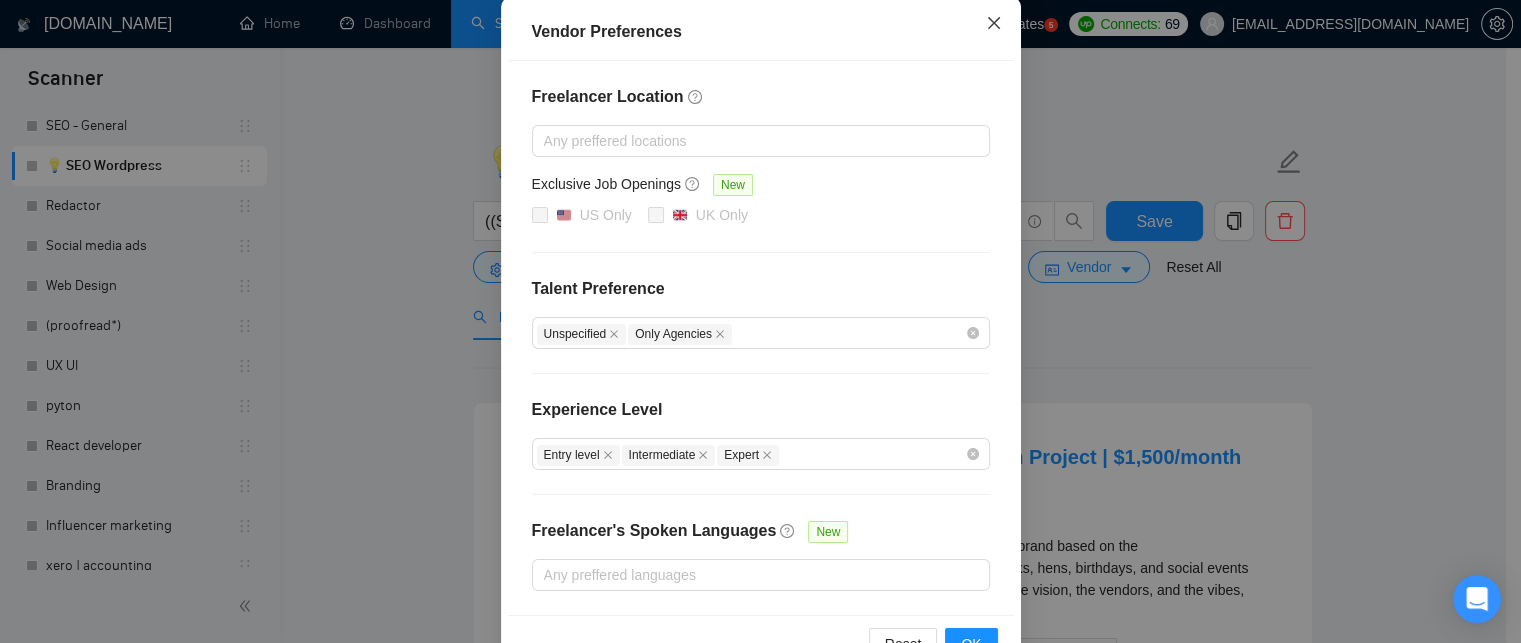click at bounding box center [994, 24] 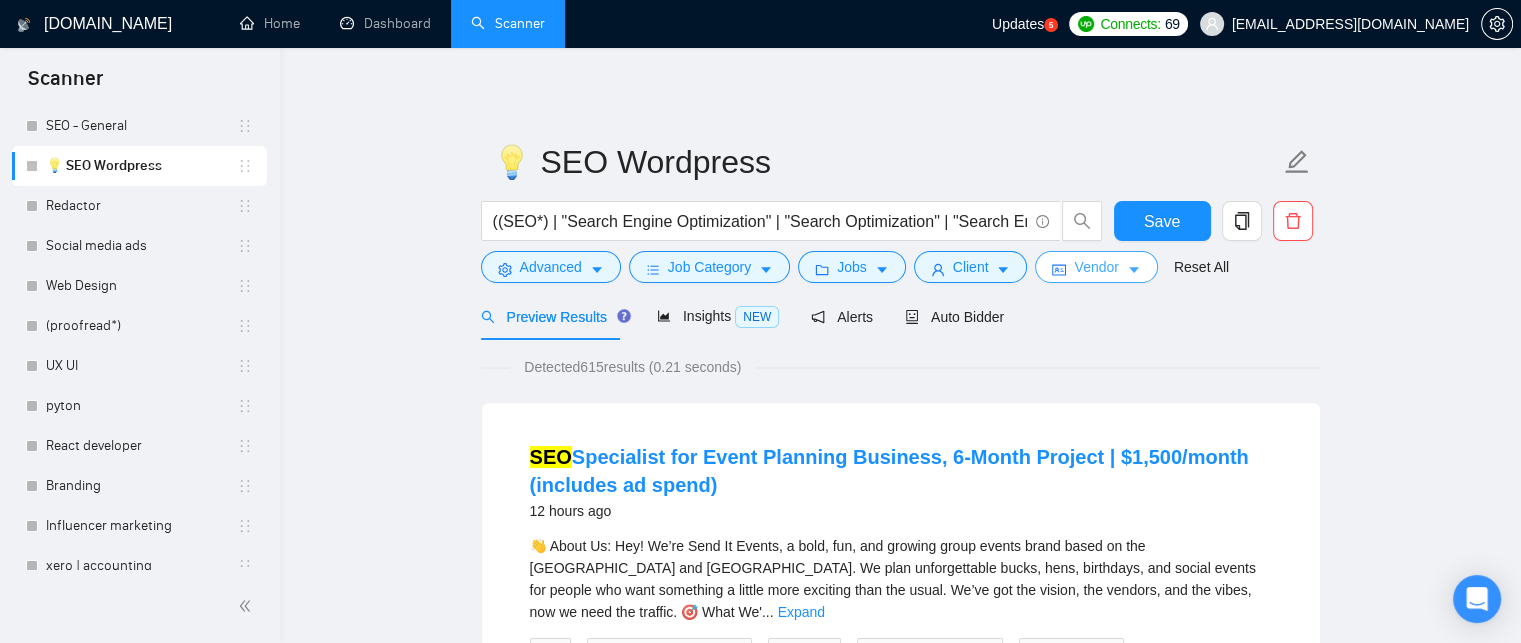 scroll, scrollTop: 0, scrollLeft: 0, axis: both 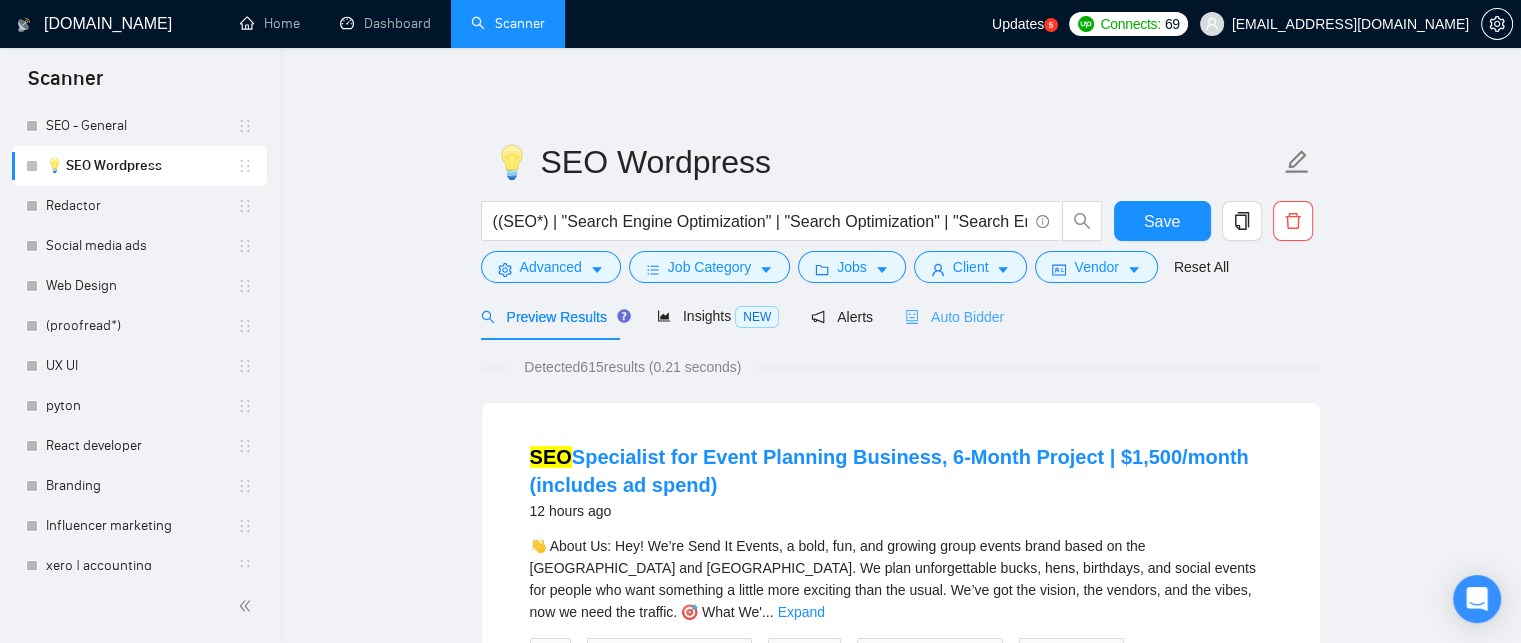 click on "Auto Bidder" at bounding box center (954, 316) 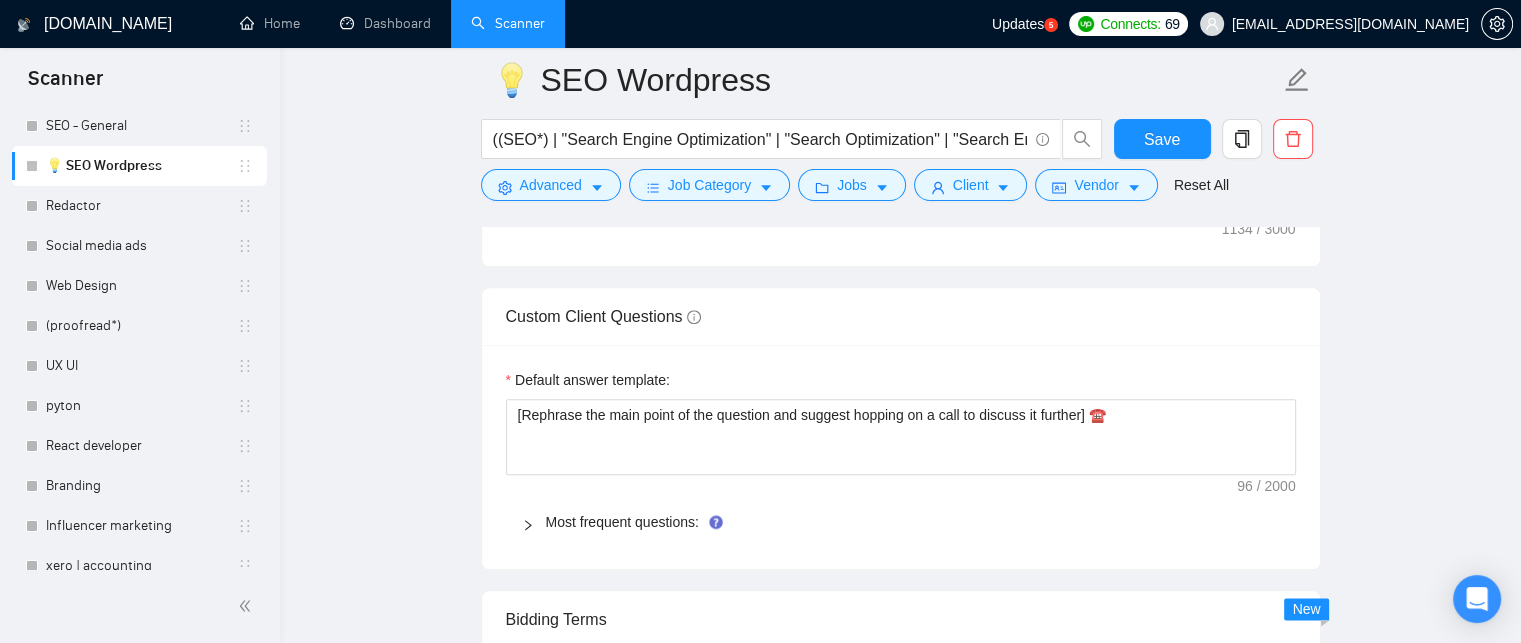scroll, scrollTop: 2376, scrollLeft: 0, axis: vertical 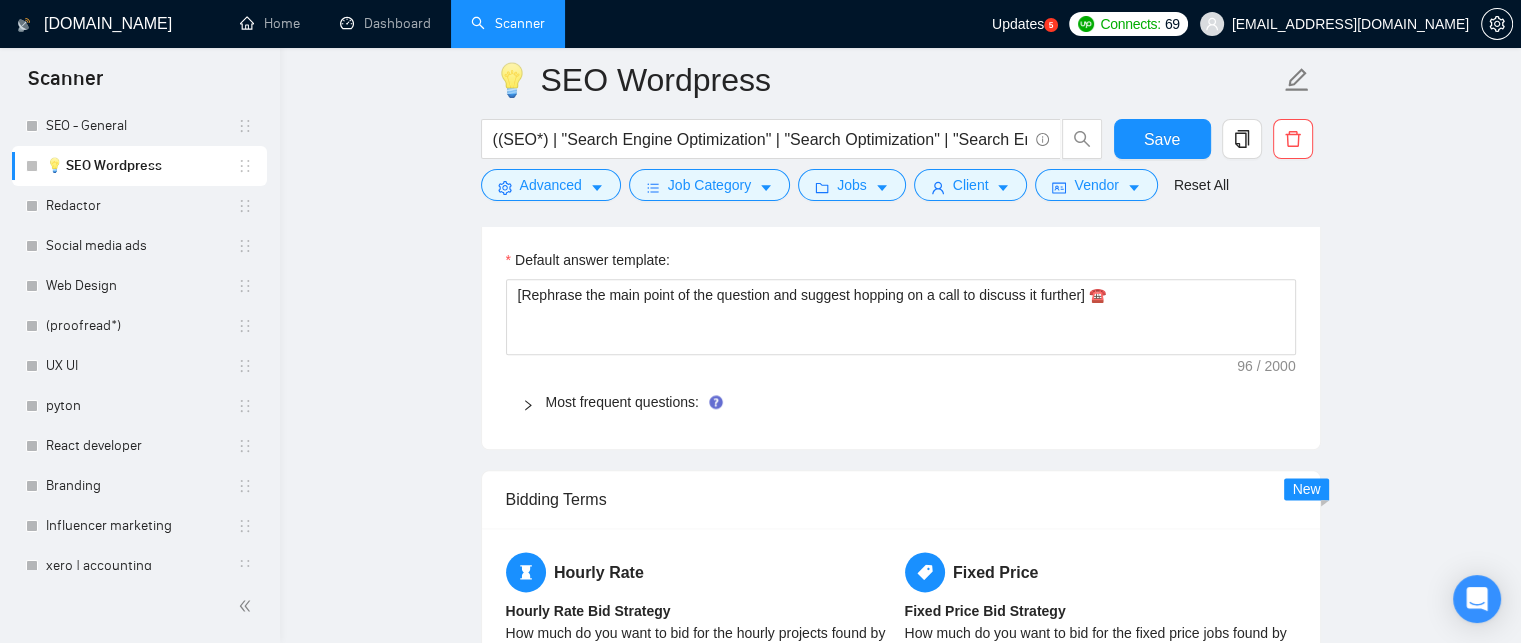 click 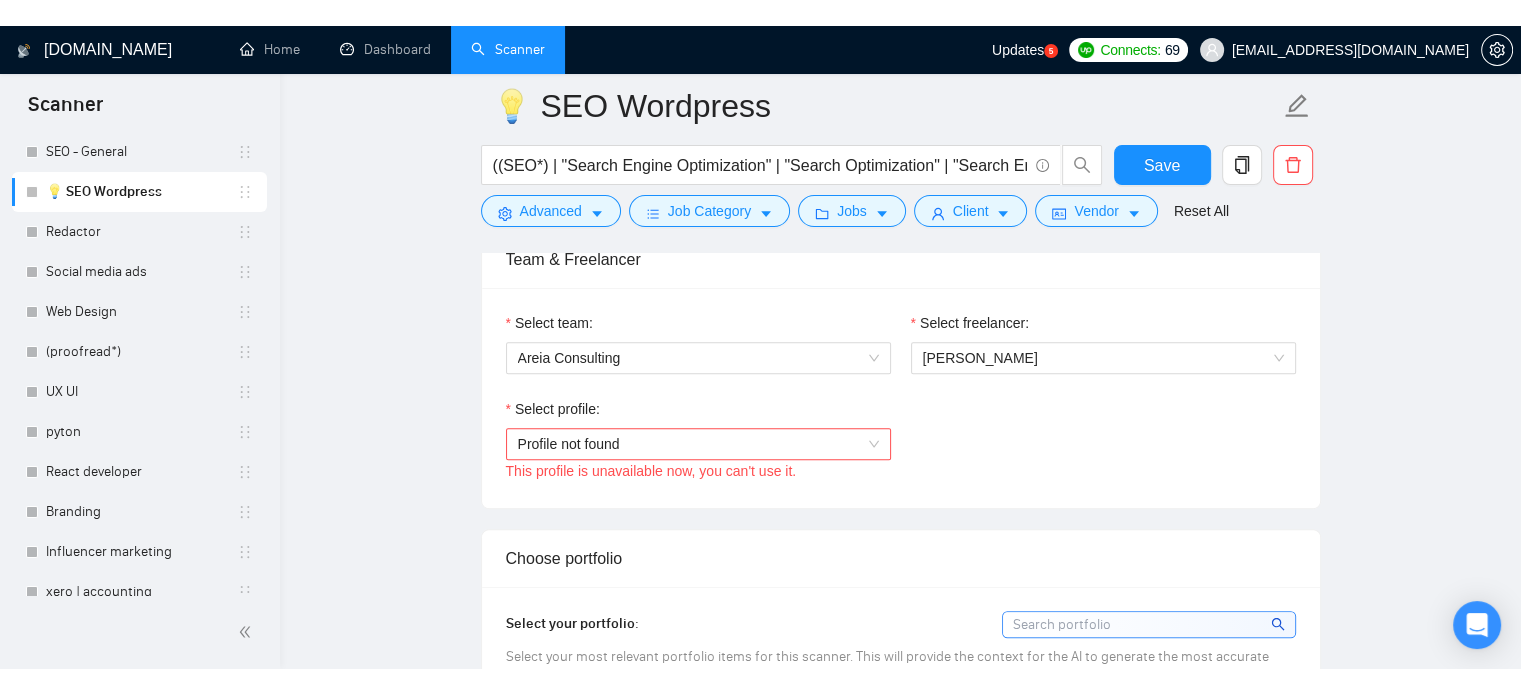 scroll, scrollTop: 1020, scrollLeft: 0, axis: vertical 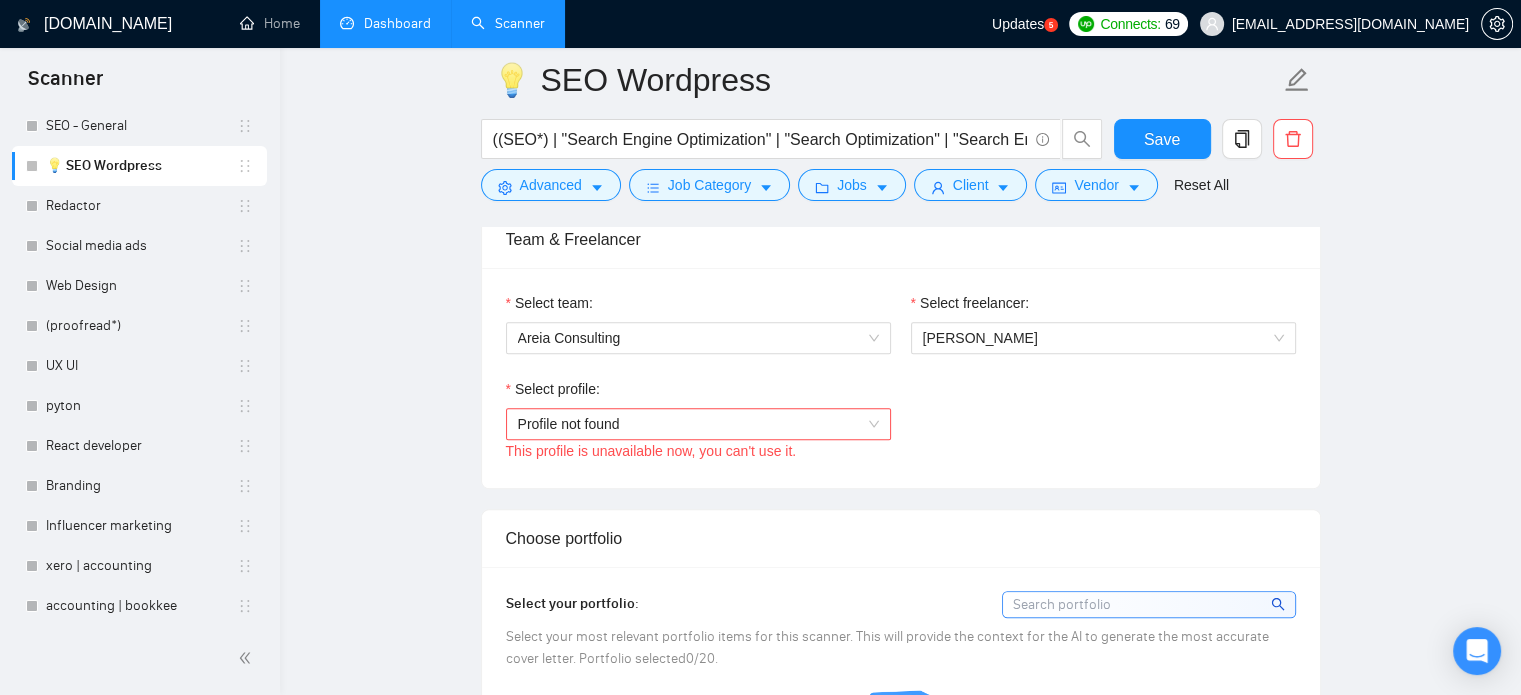 click on "Dashboard" at bounding box center (385, 23) 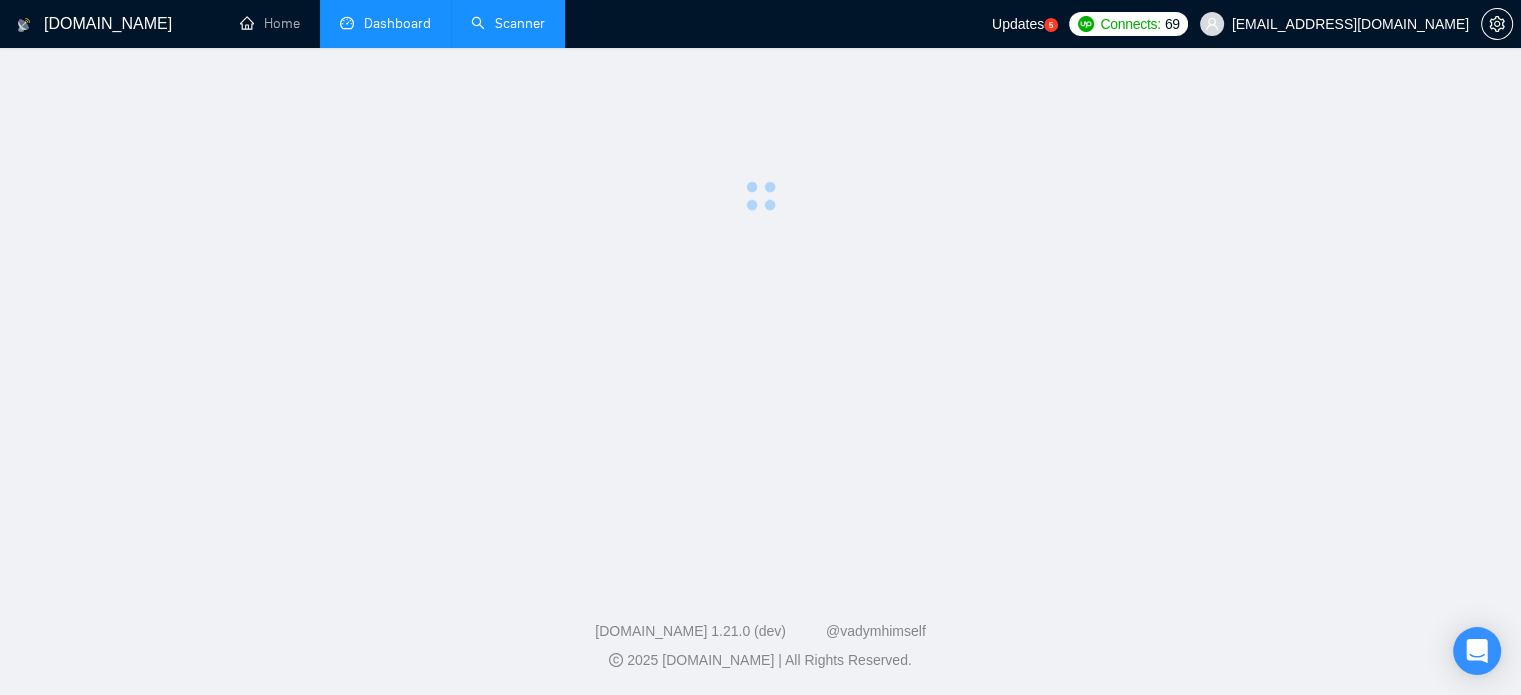 scroll, scrollTop: 0, scrollLeft: 0, axis: both 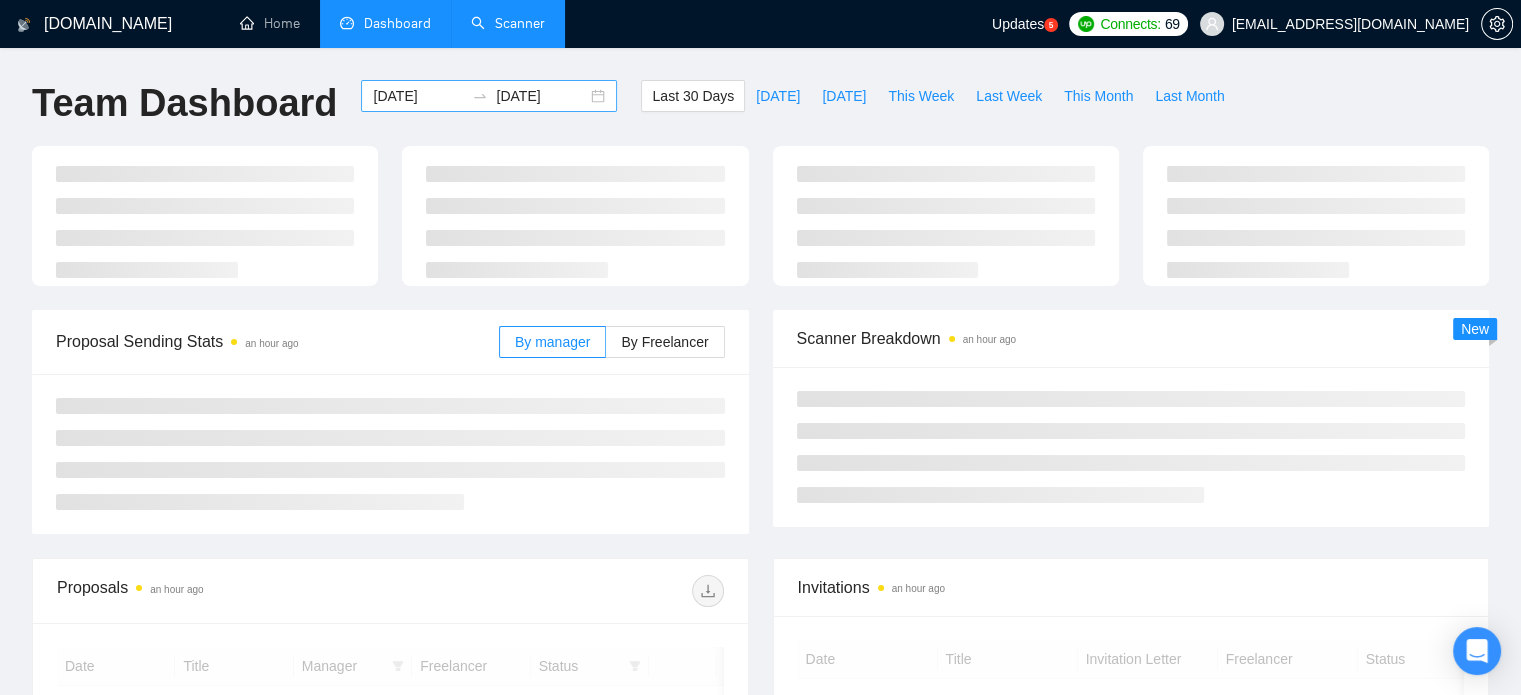 click on "[DATE] [DATE]" at bounding box center (489, 96) 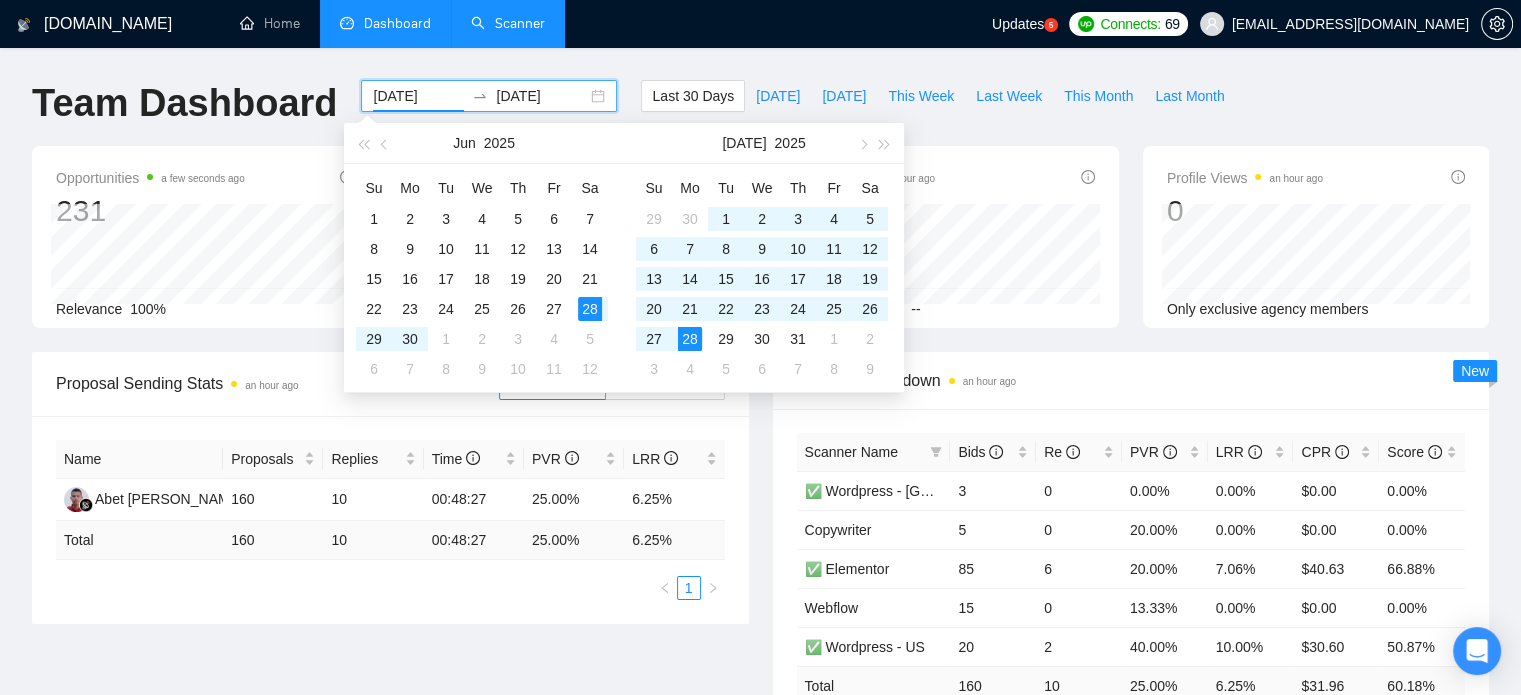 click at bounding box center [480, 96] 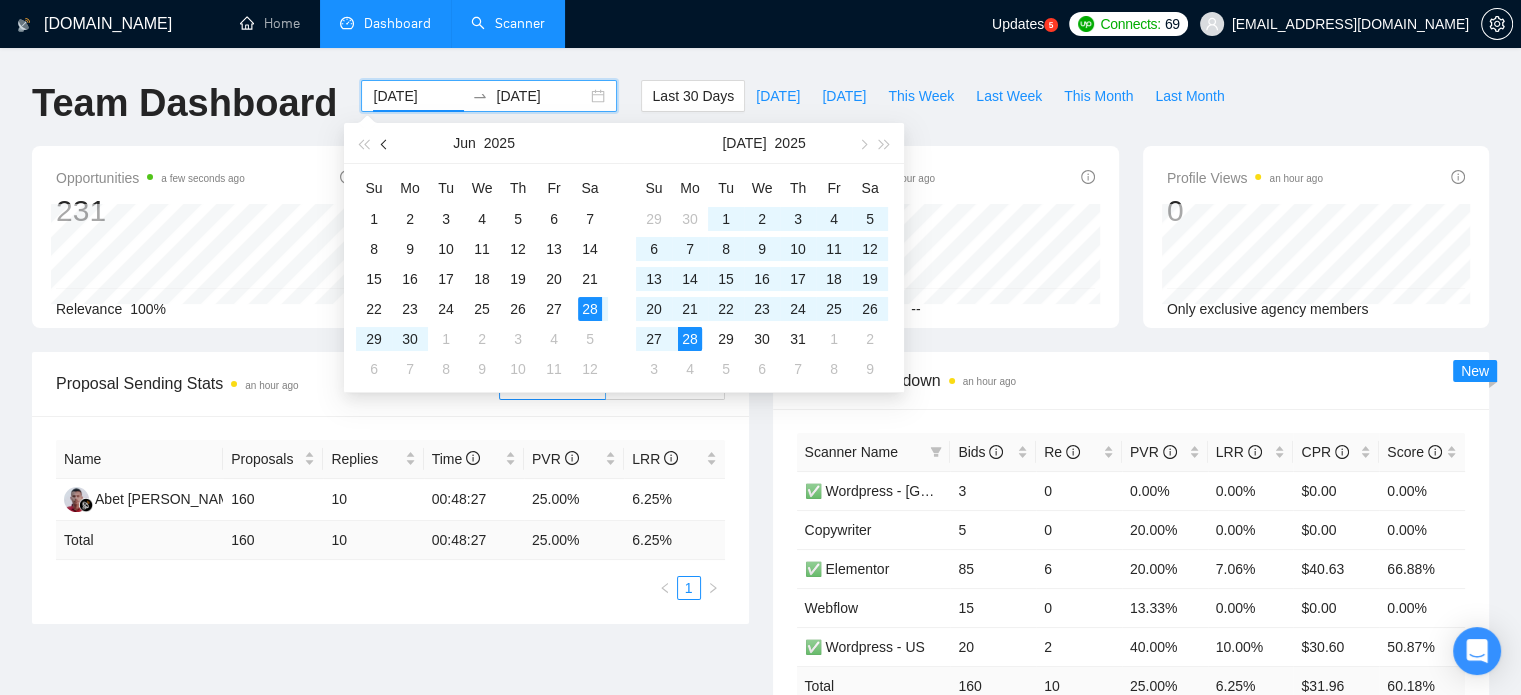 click at bounding box center (386, 144) 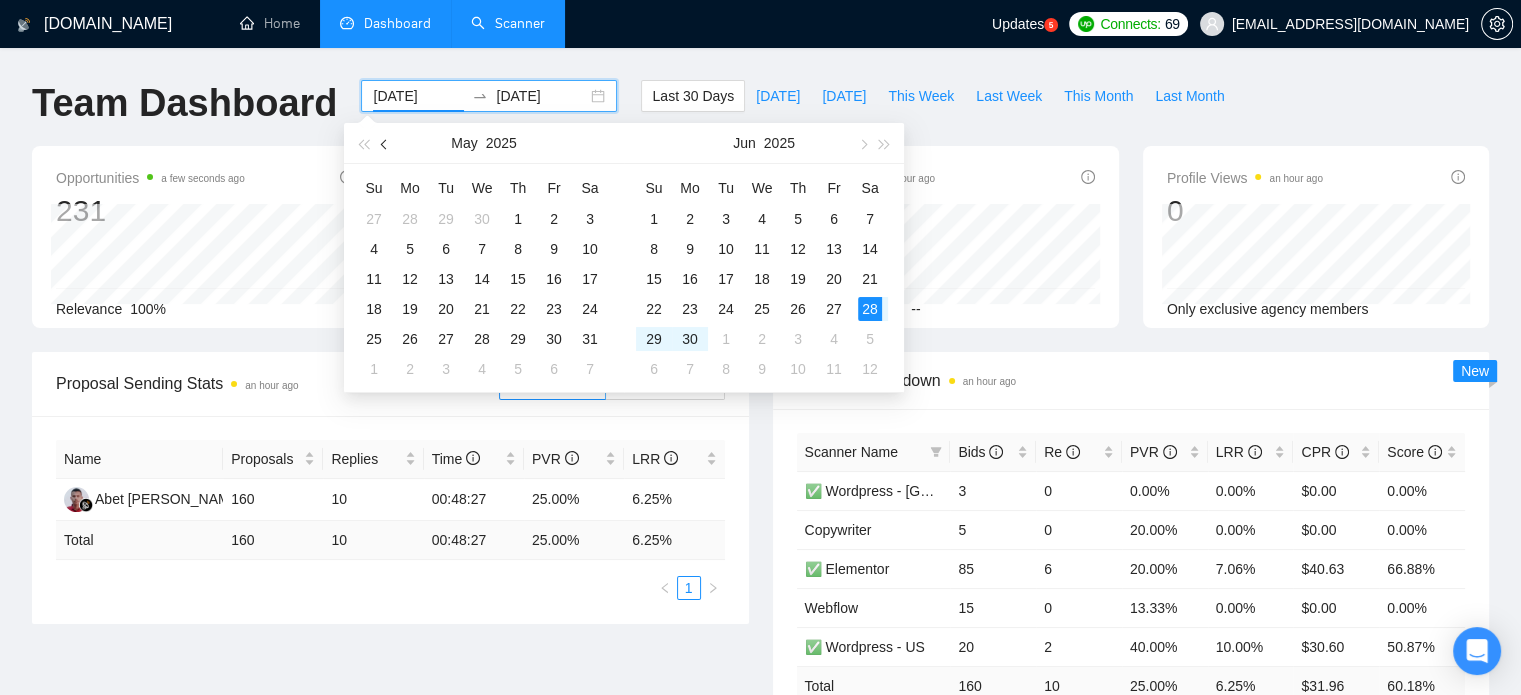 click at bounding box center [386, 144] 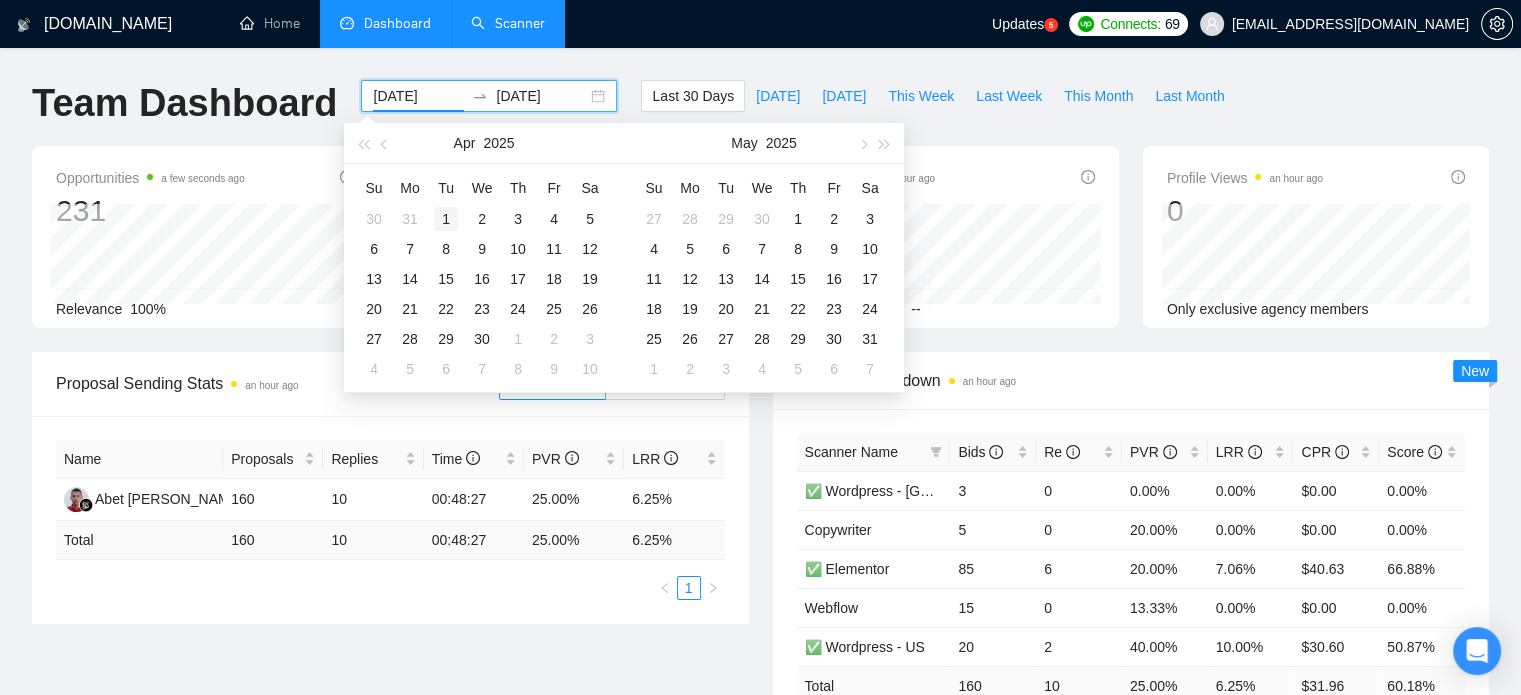 type on "[DATE]" 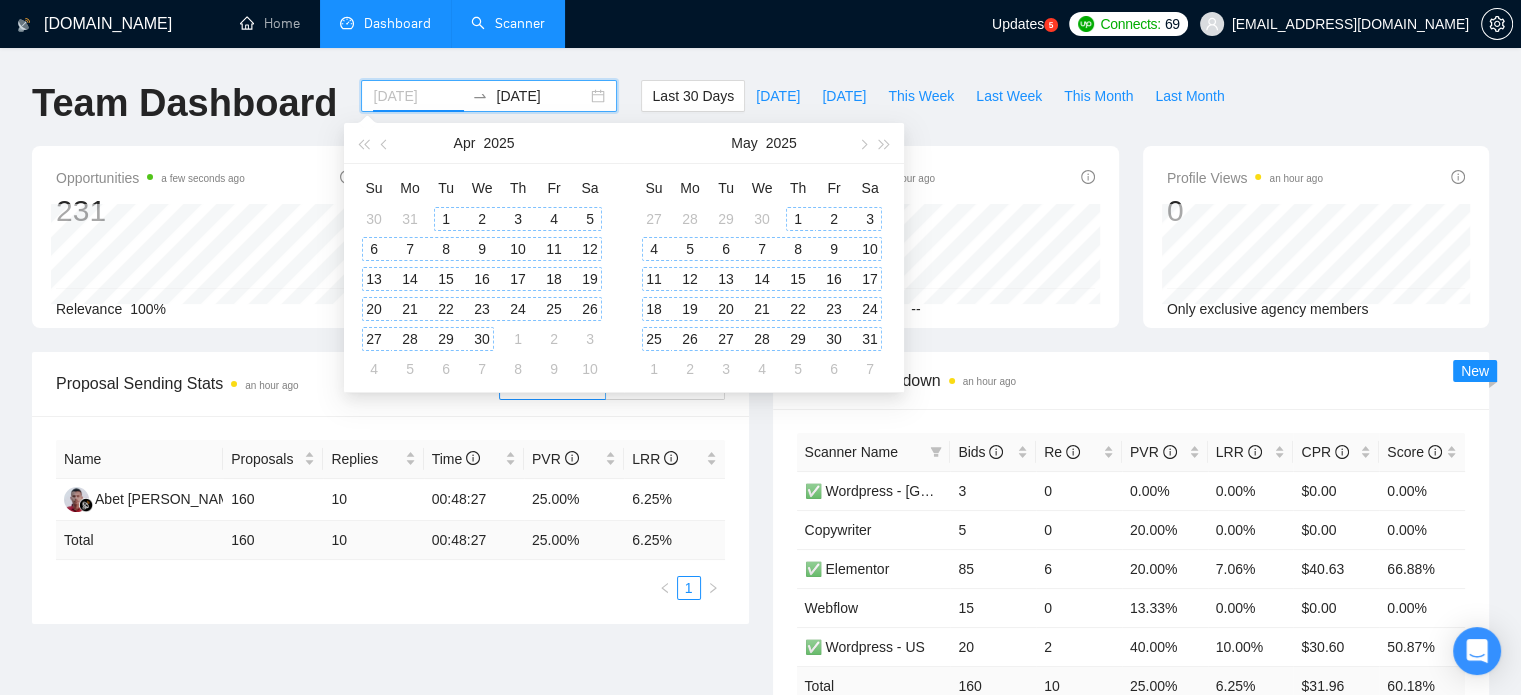 click on "1" at bounding box center (446, 219) 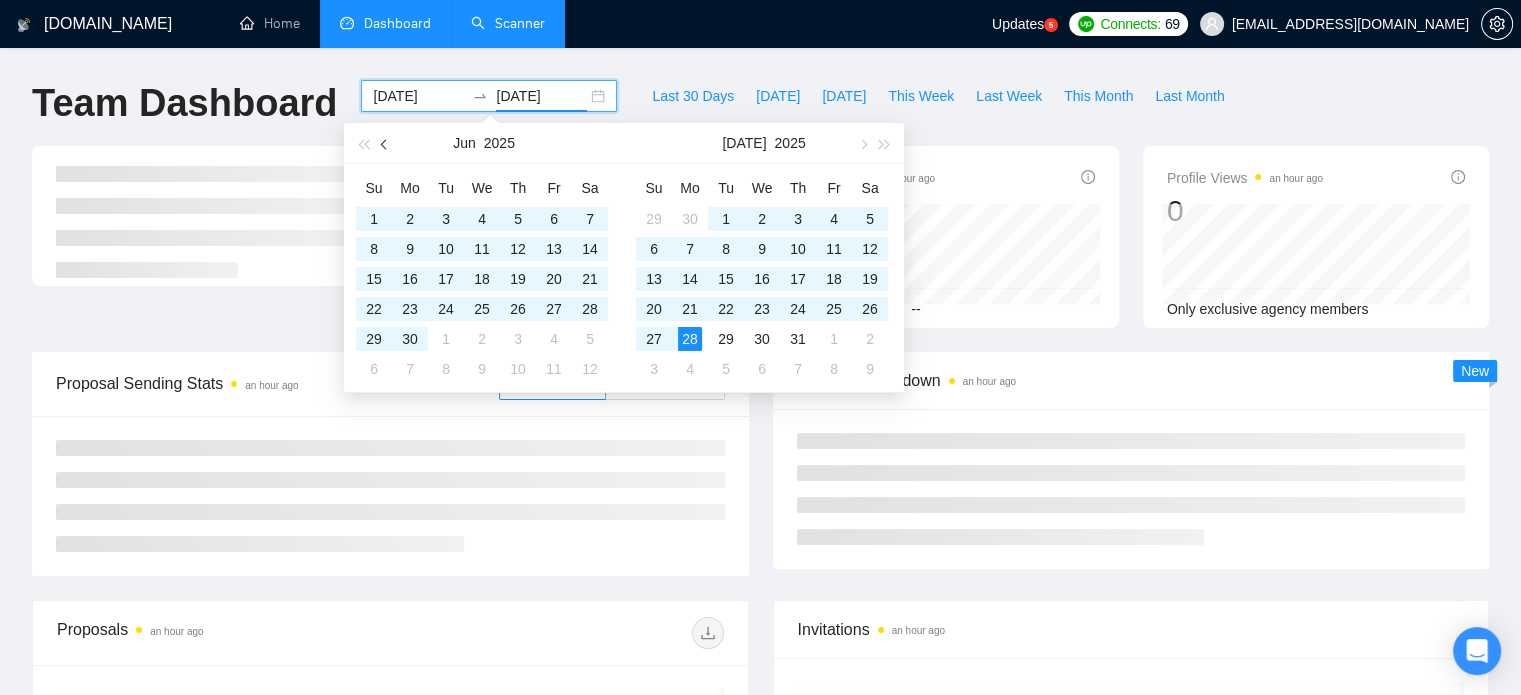 click at bounding box center [385, 143] 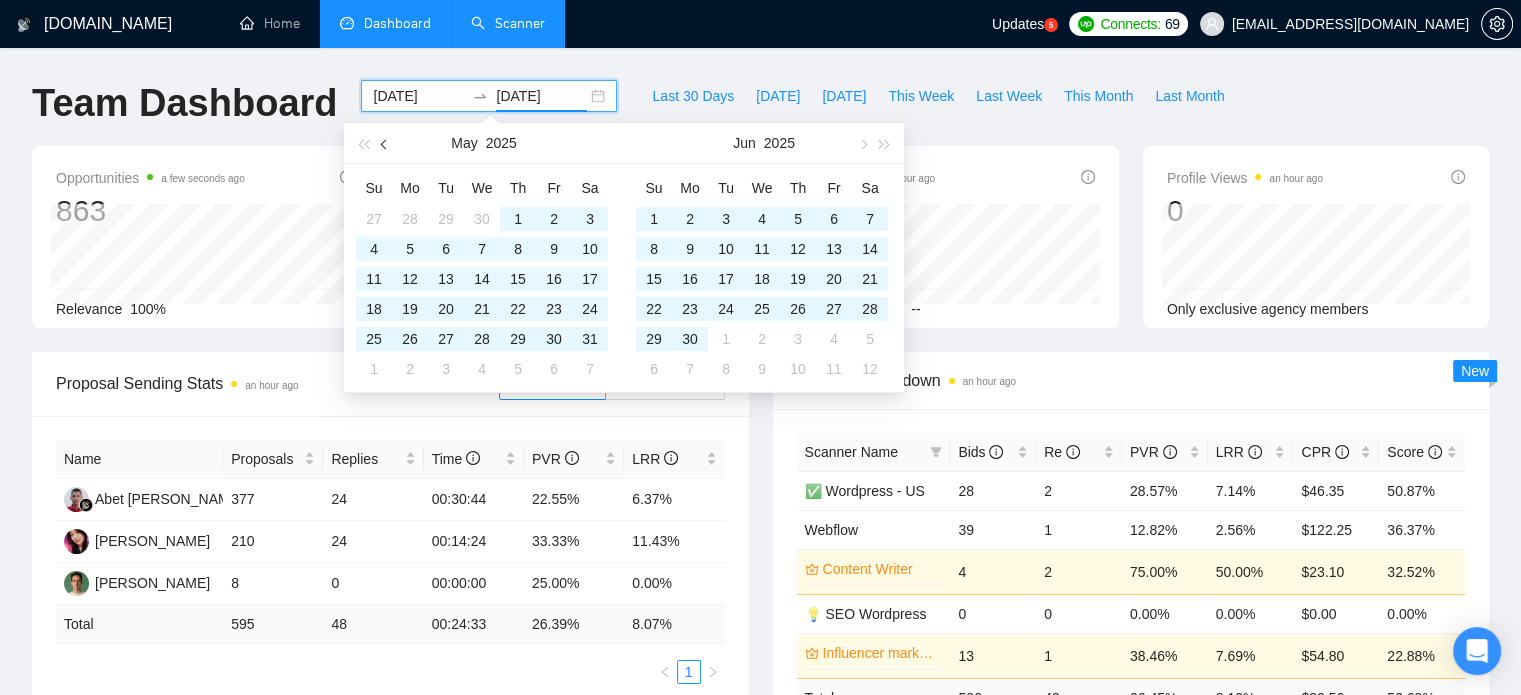 click at bounding box center [385, 143] 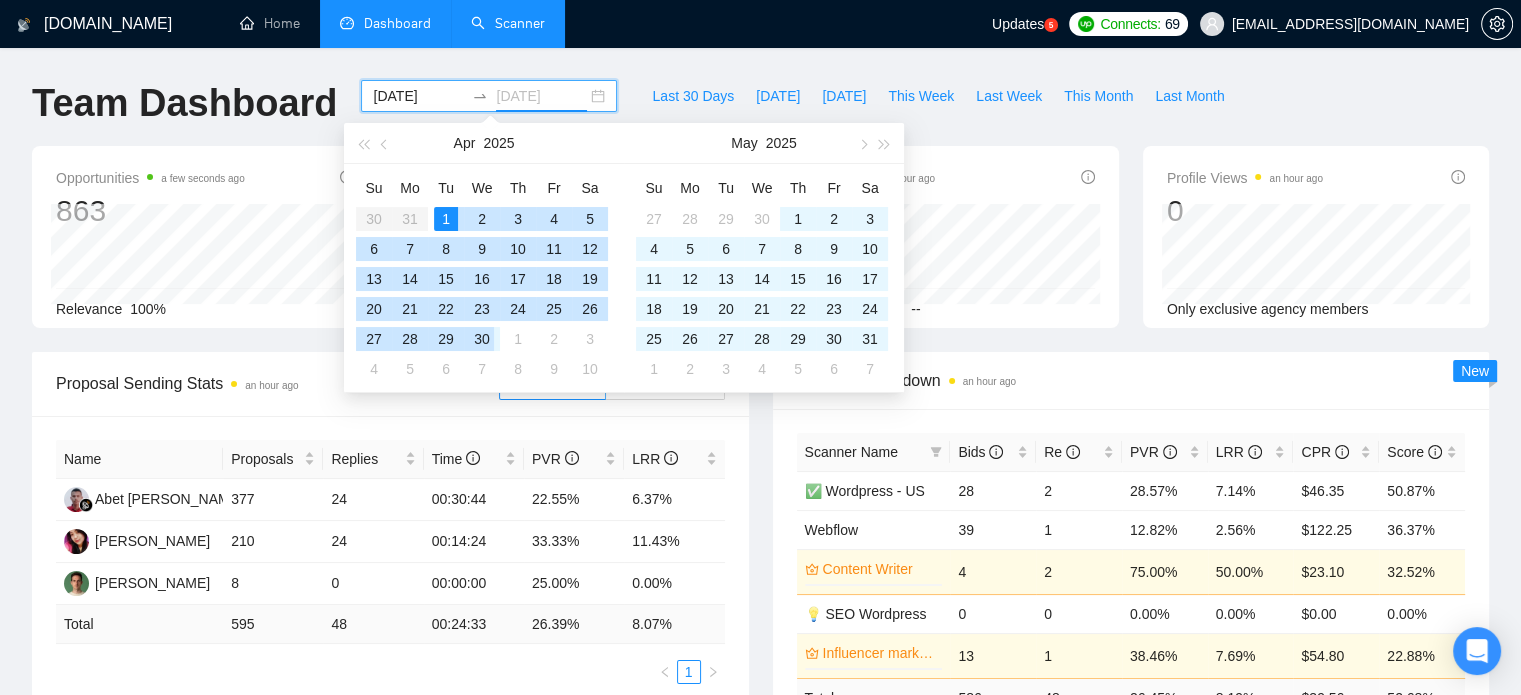 type on "[DATE]" 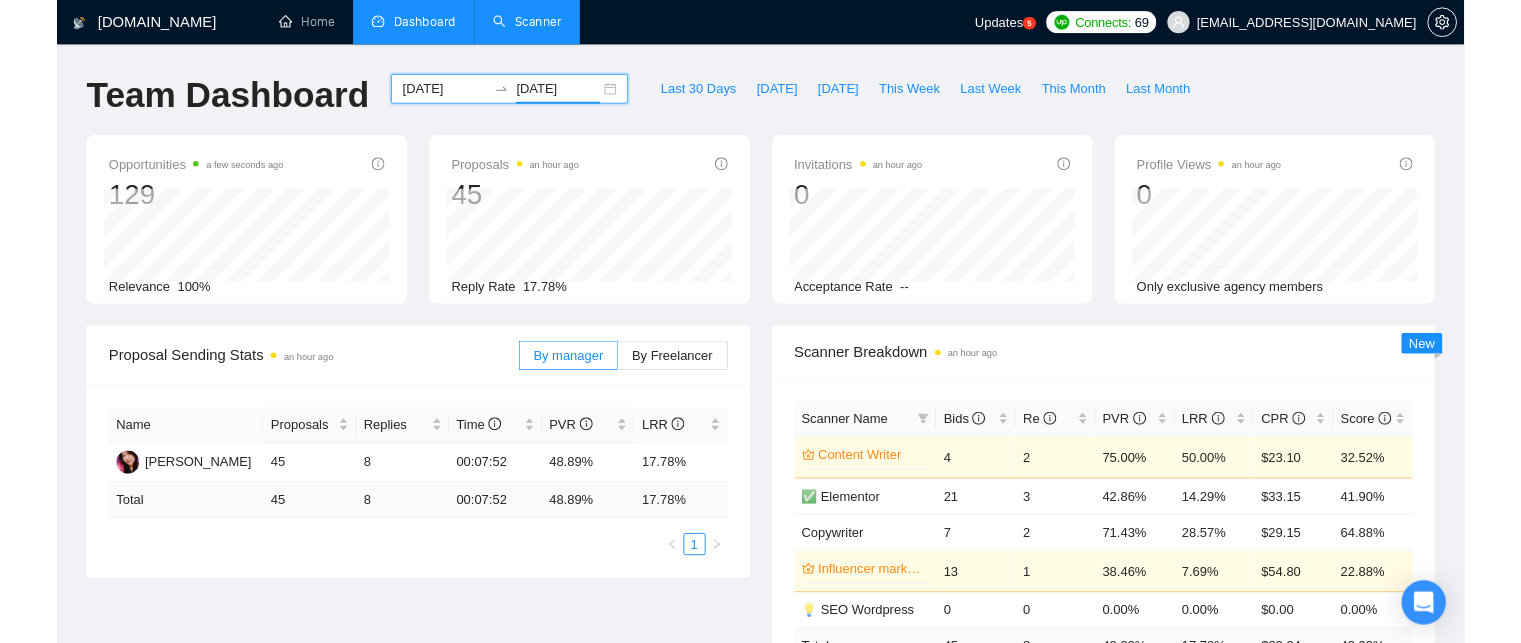 scroll, scrollTop: 220, scrollLeft: 0, axis: vertical 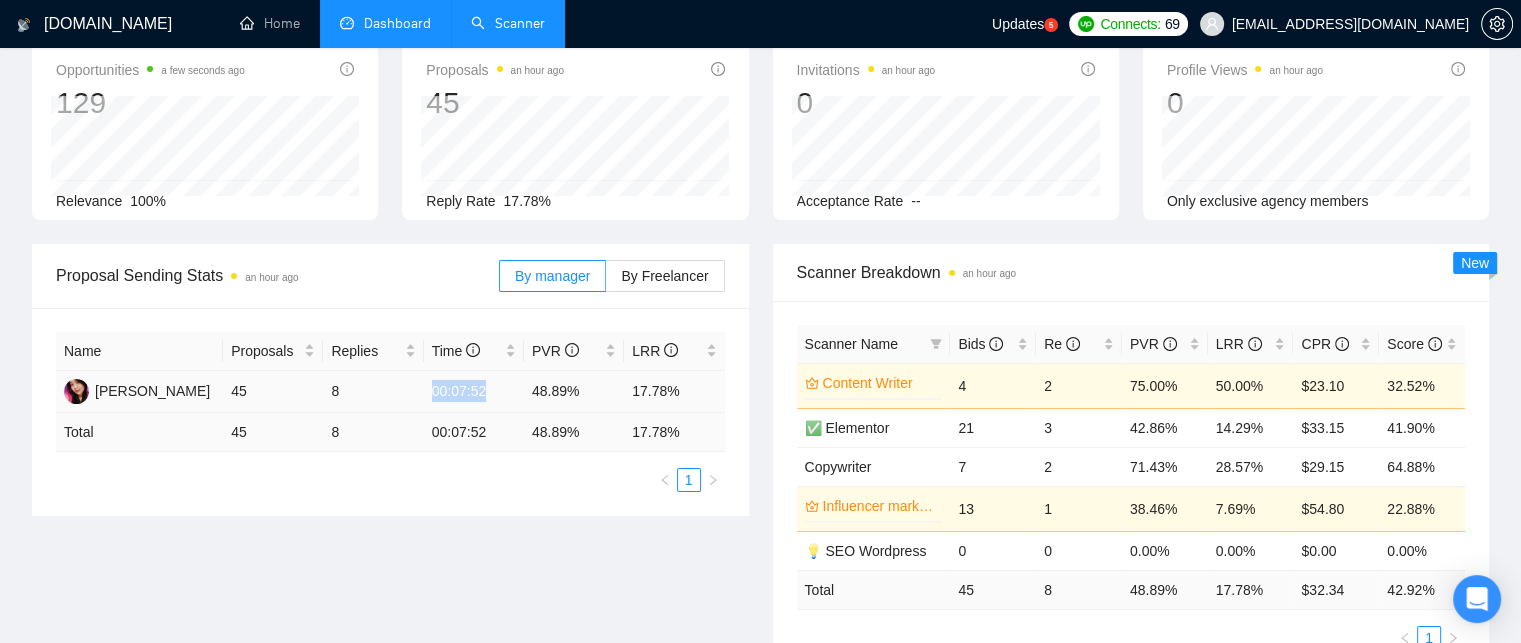 drag, startPoint x: 367, startPoint y: 395, endPoint x: 507, endPoint y: 403, distance: 140.22838 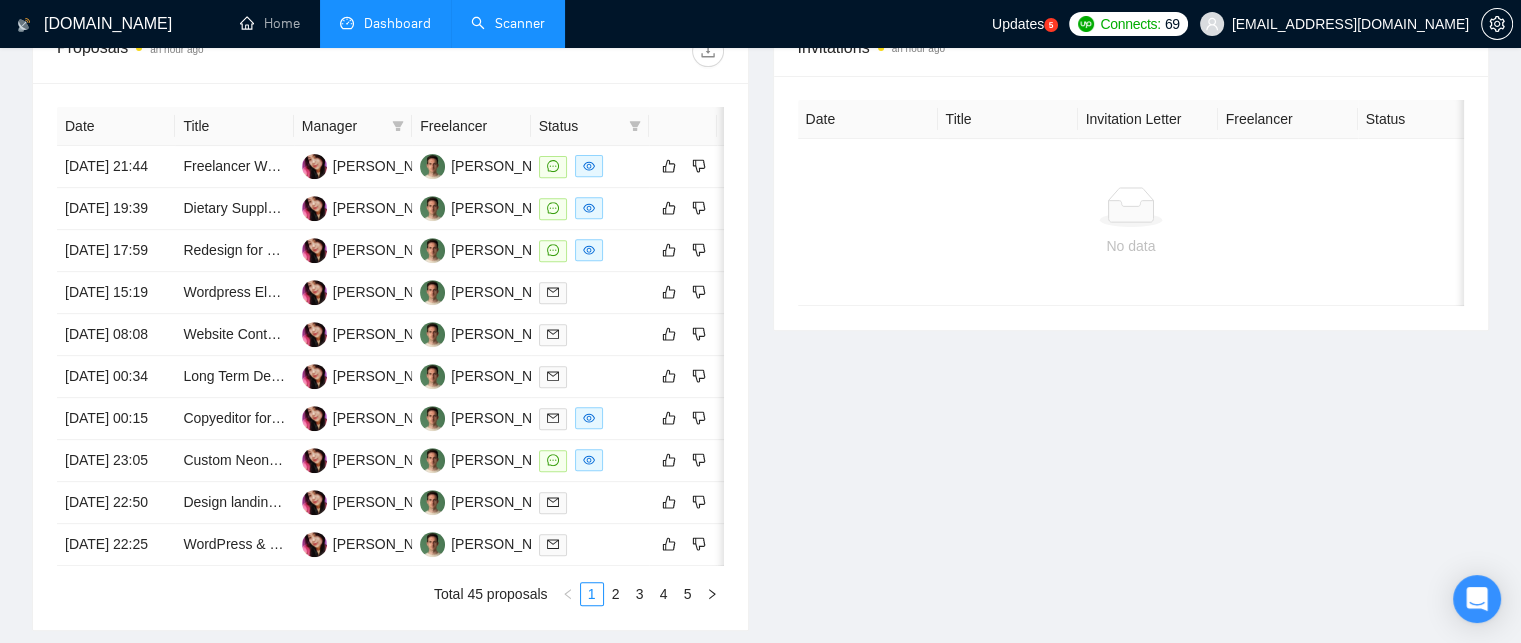 scroll, scrollTop: 788, scrollLeft: 0, axis: vertical 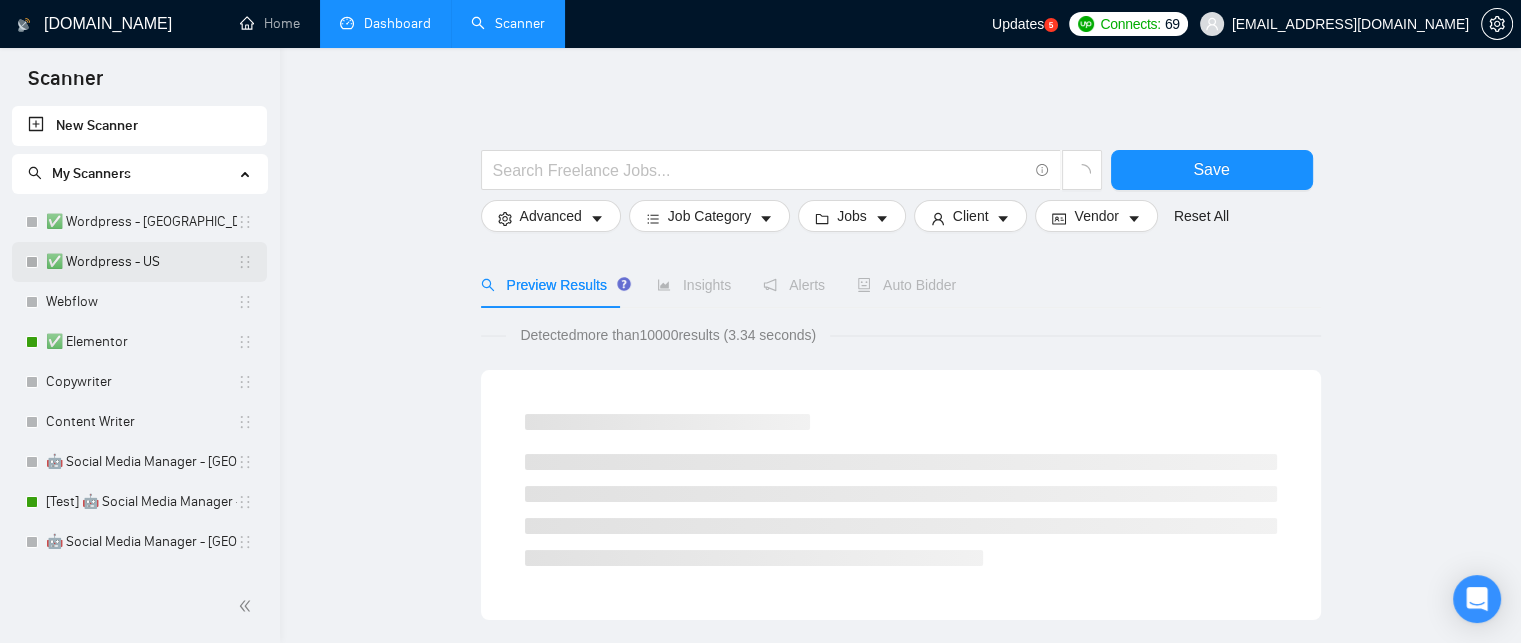click on "✅ Wordpress - US" at bounding box center (141, 262) 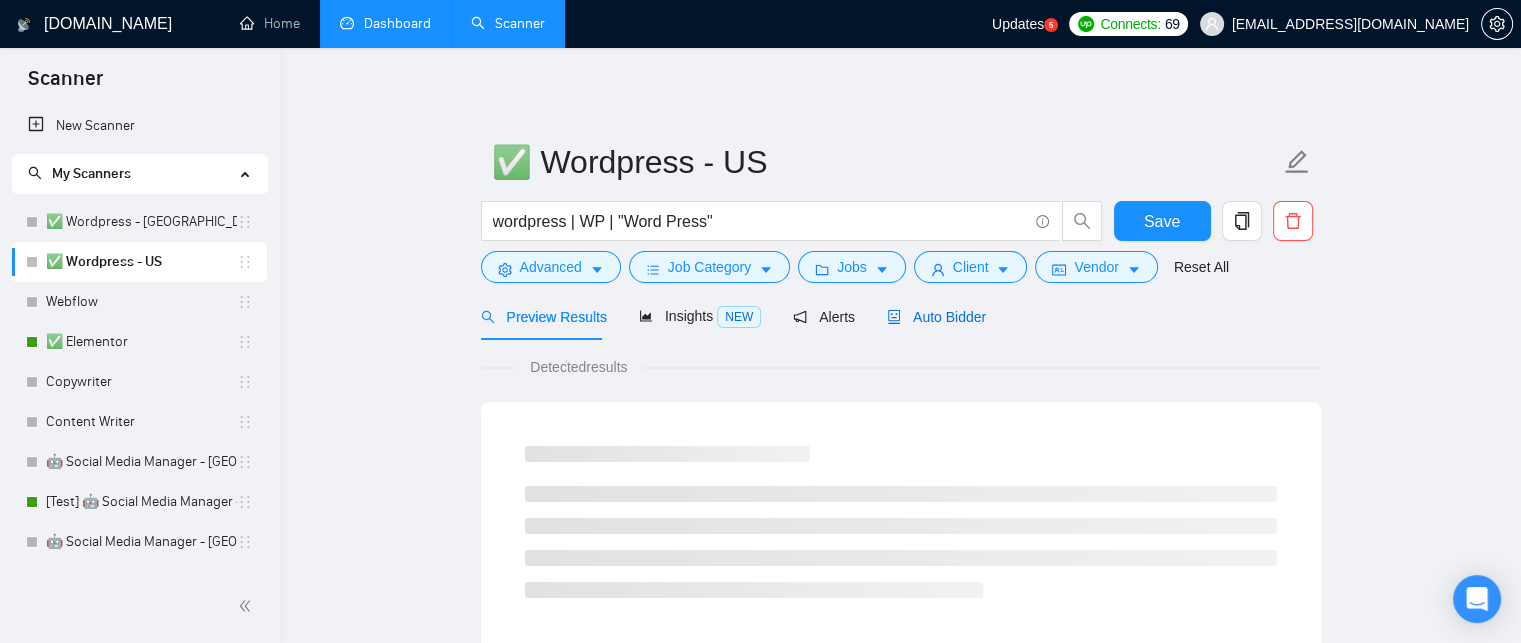 click on "Auto Bidder" at bounding box center (936, 317) 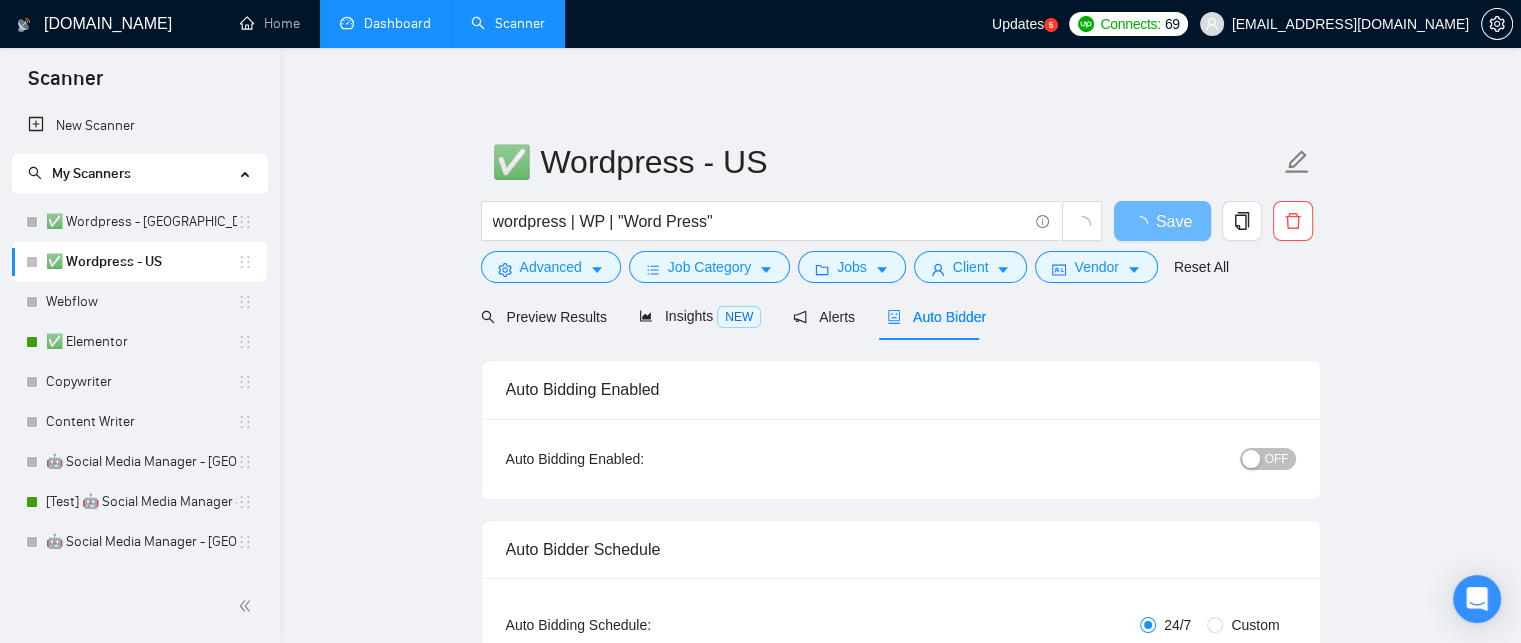 click on "Auto Bidder" at bounding box center [936, 317] 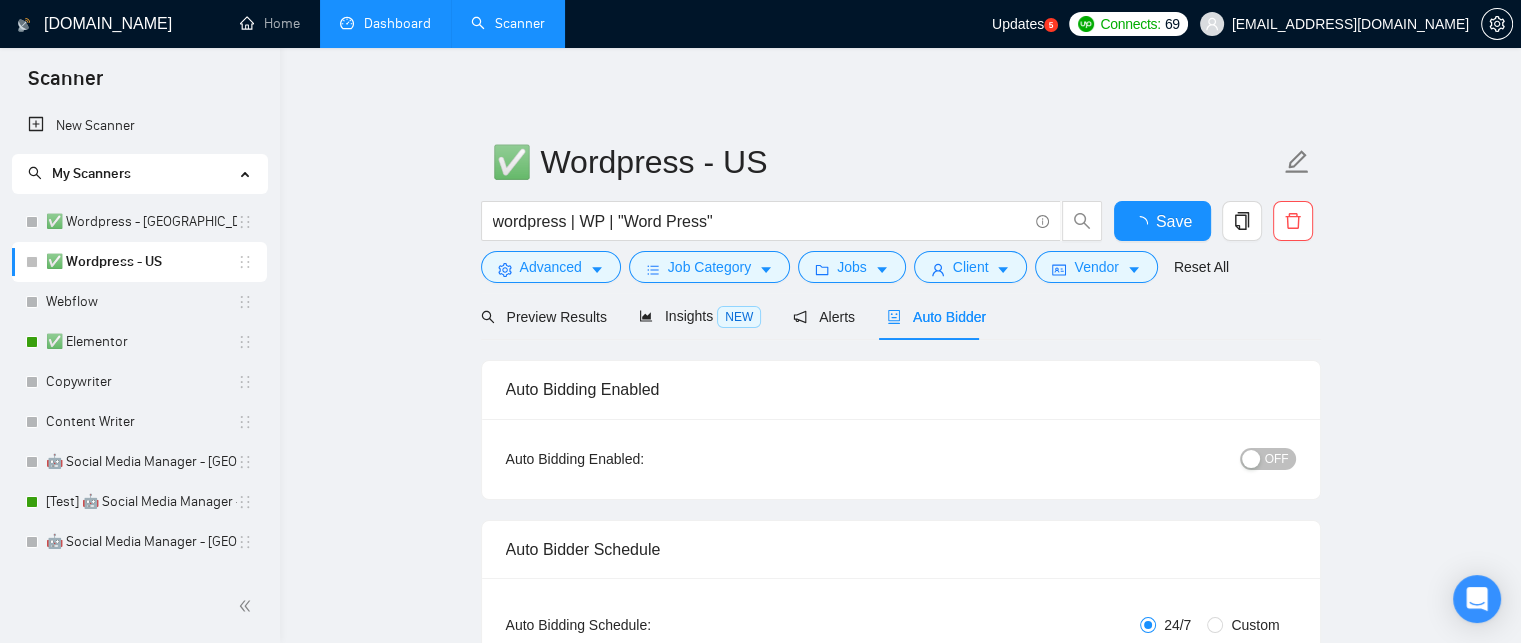type 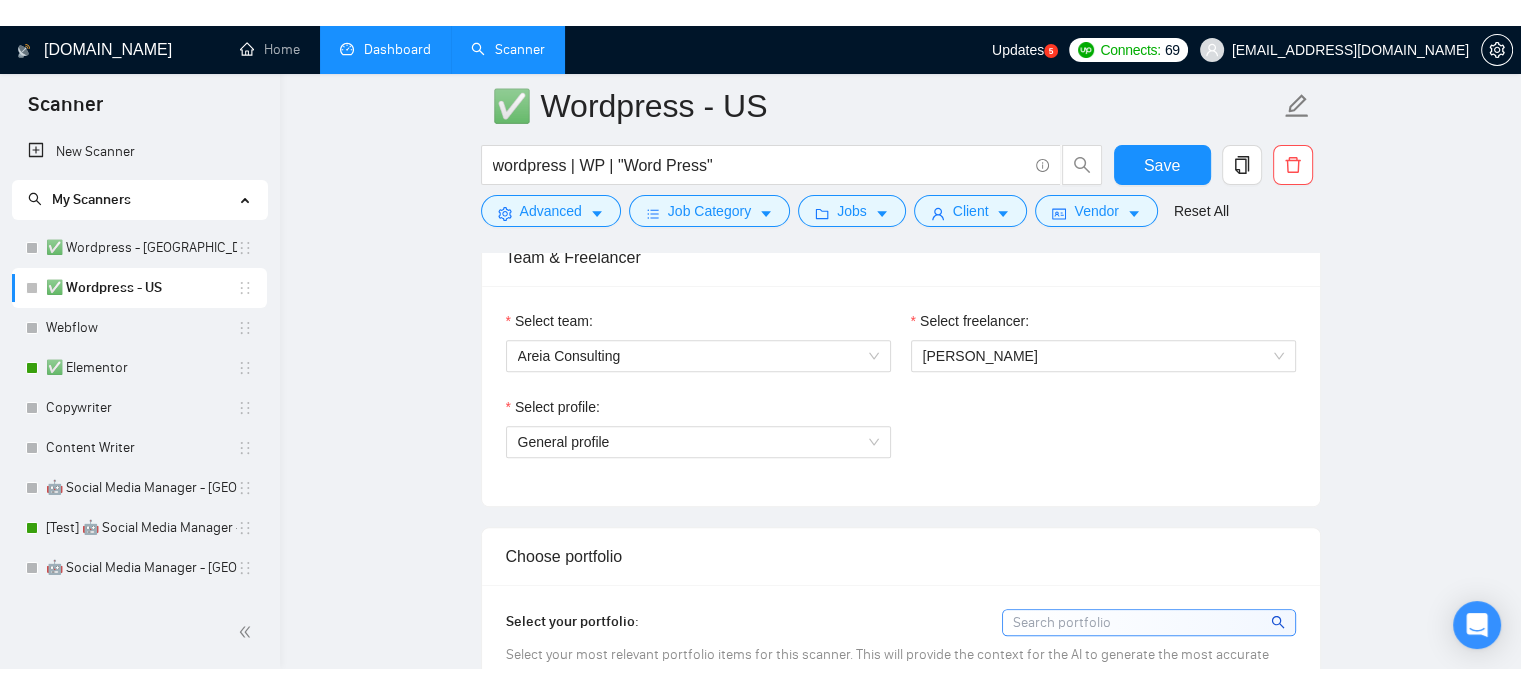 scroll, scrollTop: 1030, scrollLeft: 0, axis: vertical 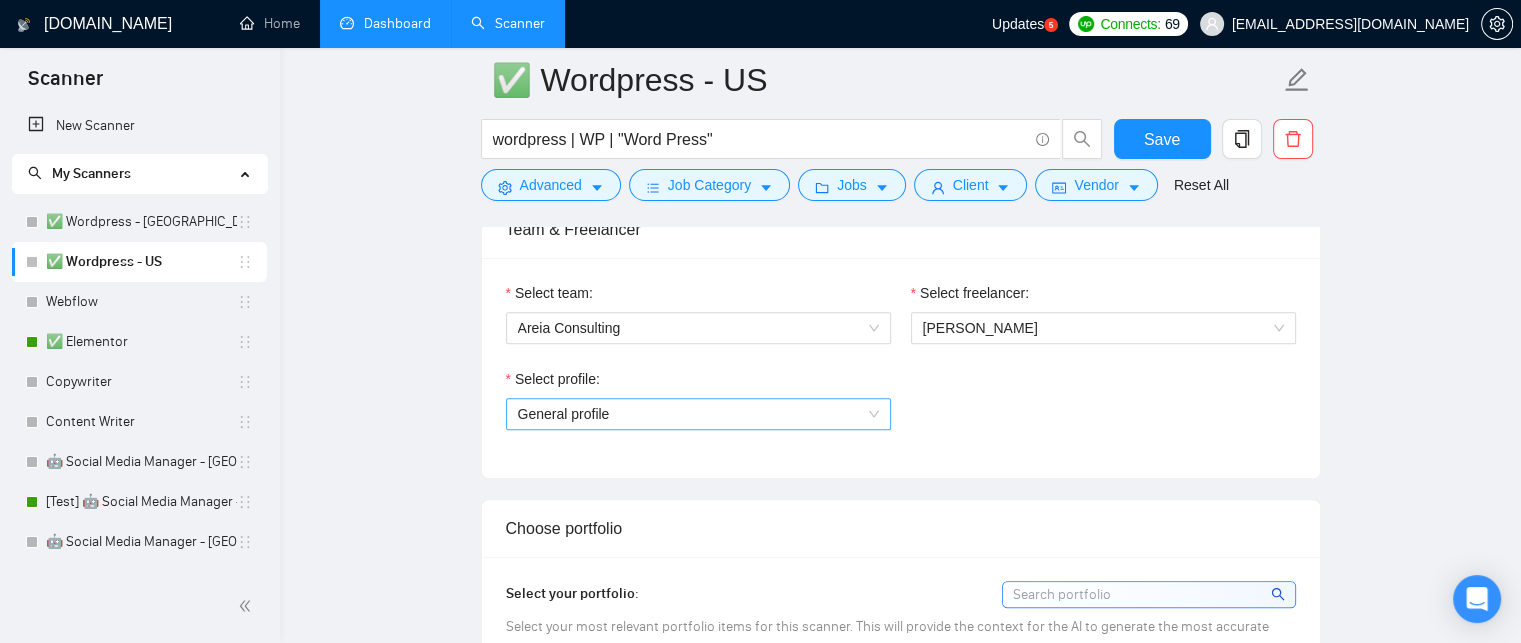 click on "General profile" at bounding box center (698, 414) 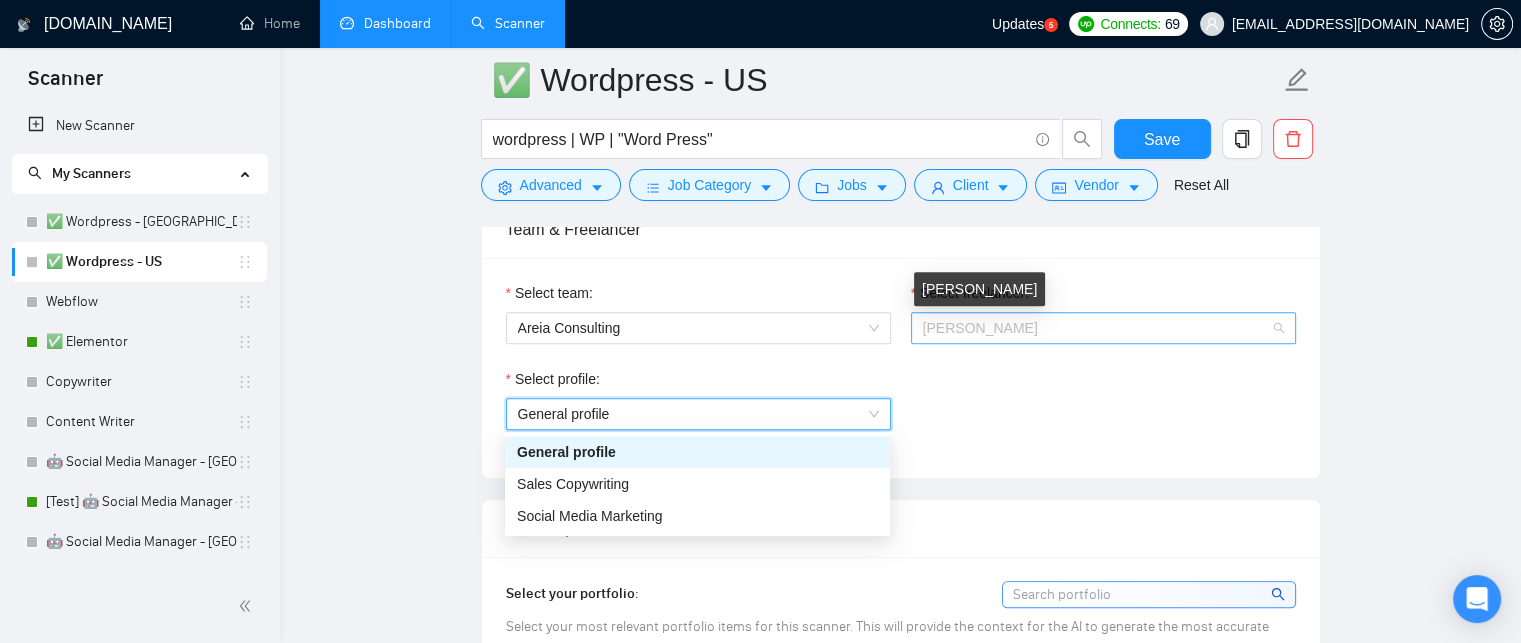 click on "[PERSON_NAME]" at bounding box center [980, 328] 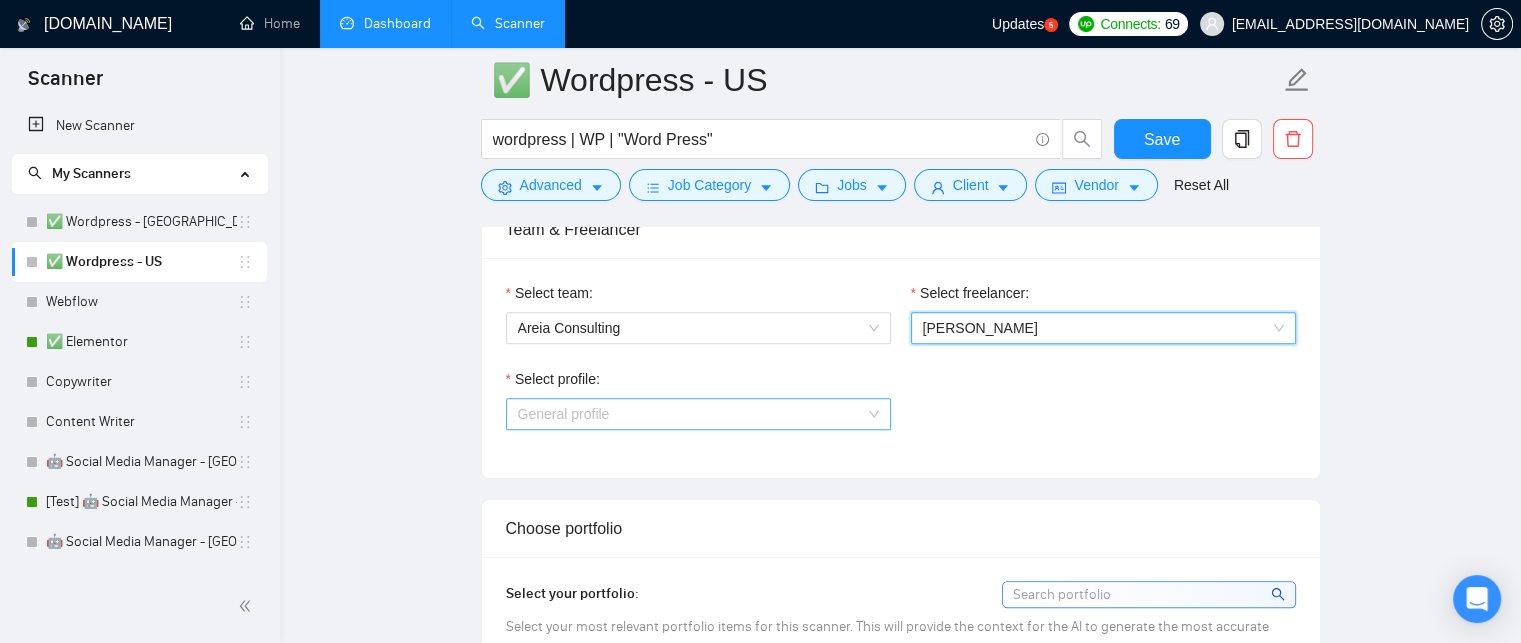 click on "General profile" at bounding box center [698, 414] 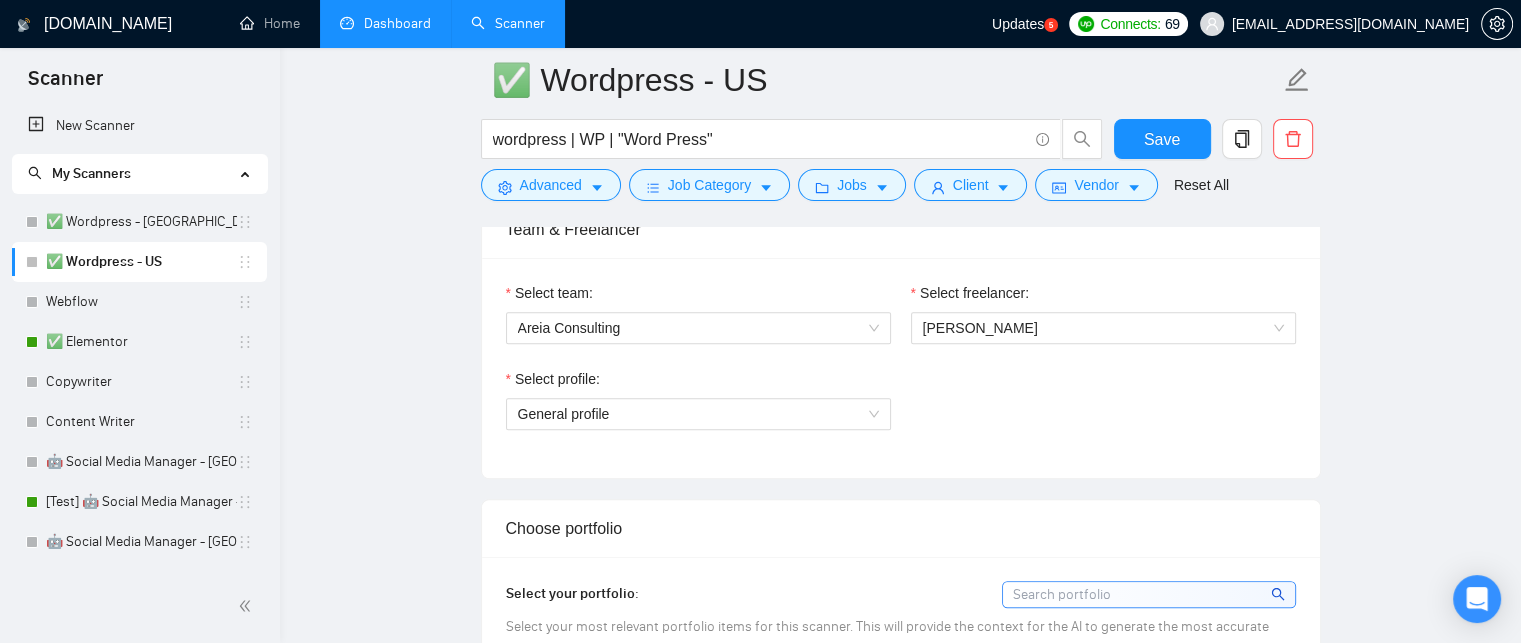 click on "Select profile:" at bounding box center (698, 383) 